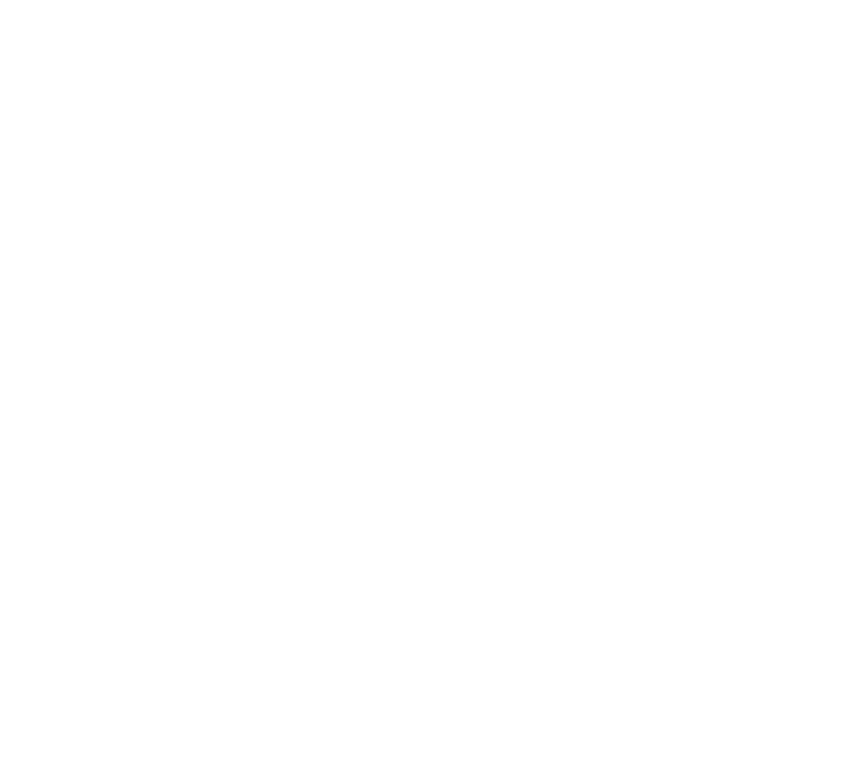 scroll, scrollTop: 0, scrollLeft: 0, axis: both 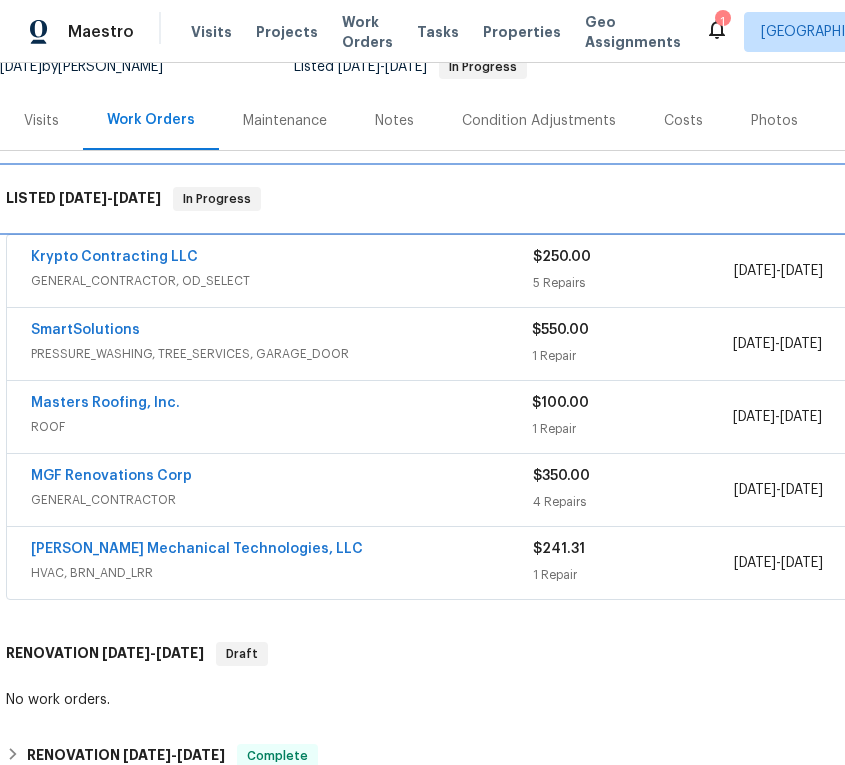 click on "LISTED   [DATE]  -  [DATE] In Progress" at bounding box center (565, 199) 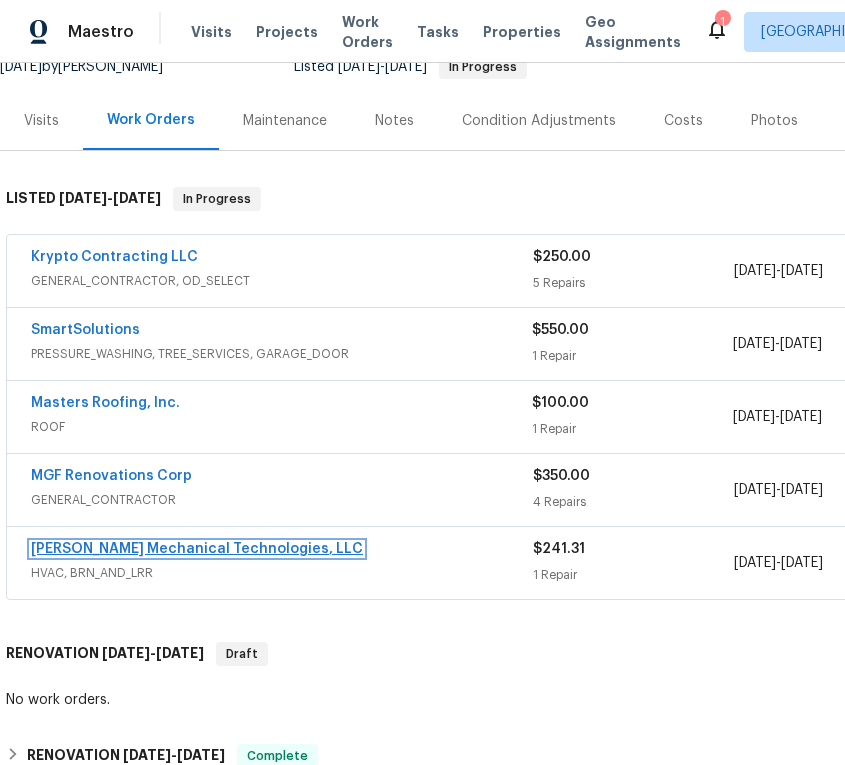 click on "[PERSON_NAME] Mechanical Technologies, LLC" at bounding box center [197, 549] 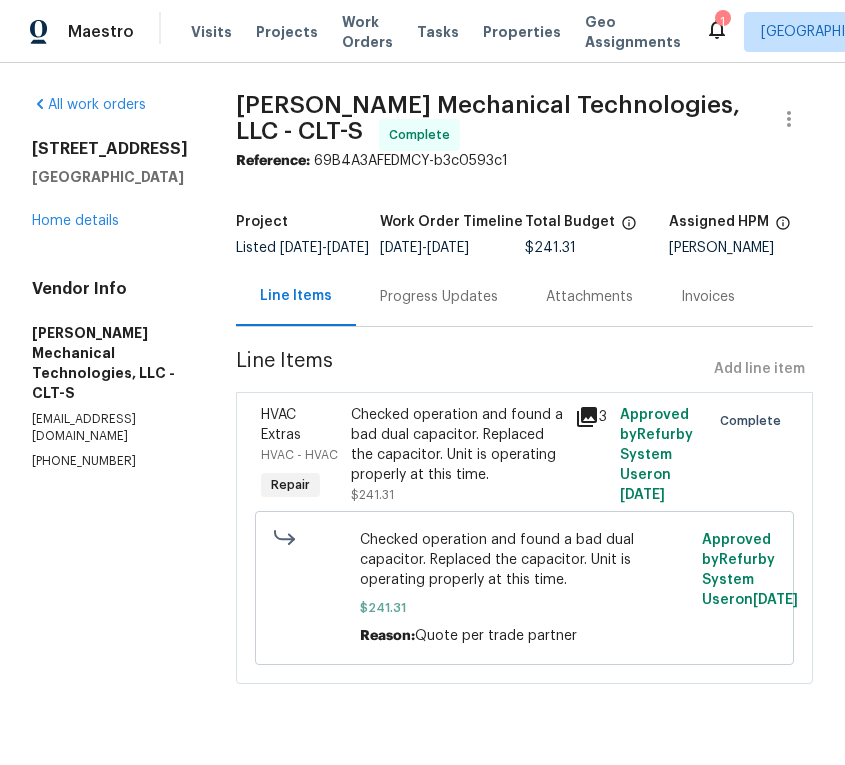 click on "All work orders" at bounding box center [110, 105] 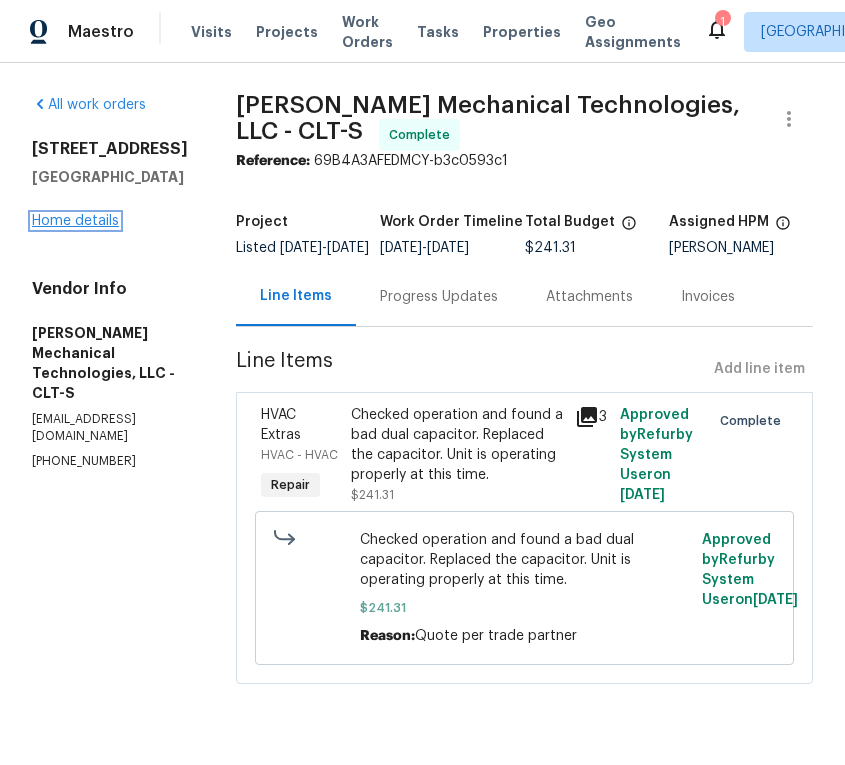 click on "Home details" at bounding box center [75, 221] 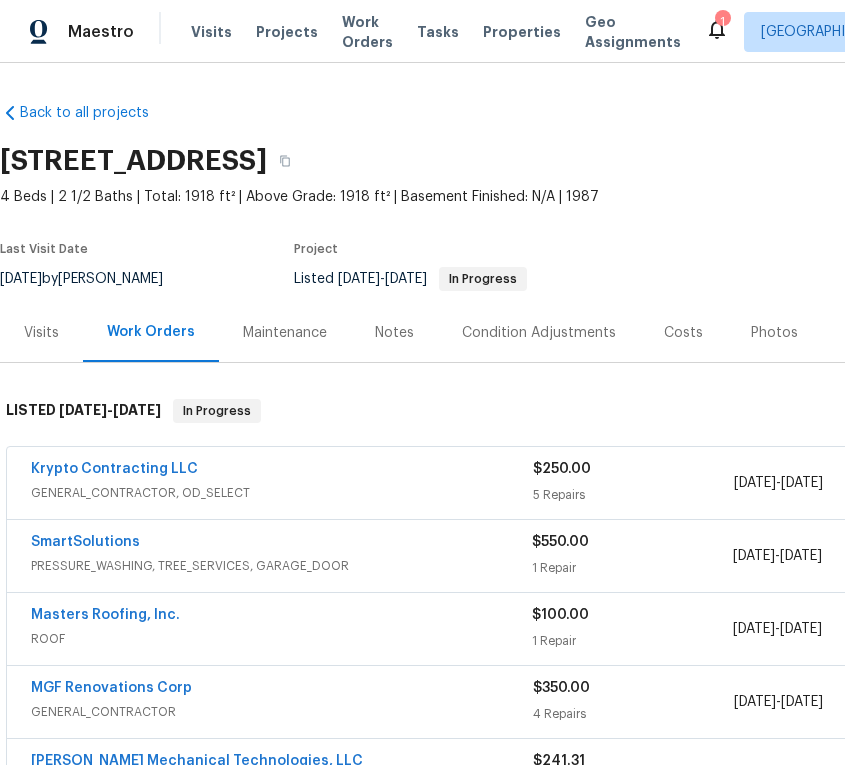 click on "Back to all projects [STREET_ADDRESS] 4 Beds | 2 1/2 Baths | Total: 1918 ft² | Above Grade: 1918 ft² | Basement Finished: N/A | 1987 Seen [DATE] Actions Last Visit Date [DATE]  by  [PERSON_NAME]   Project Listed   [DATE]  -  [DATE] In Progress Visits Work Orders Maintenance Notes Condition Adjustments Costs Photos Floor Plans Cases LISTED   [DATE]  -  [DATE] In Progress Krypto Contracting LLC GENERAL_CONTRACTOR, OD_SELECT $250.00 5 Repairs [DATE]  -  [DATE] In Progress SmartSolutions PRESSURE_WASHING, TREE_SERVICES, GARAGE_DOOR $550.00 1 Repair [DATE]  -  [DATE] Vendor Accepted Masters Roofing, Inc. ROOF $100.00 1 Repair [DATE]  -  [DATE] Vendor Accepted MGF Renovations Corp GENERAL_CONTRACTOR $350.00 4 Repairs [DATE]  -  [DATE] Complete [PERSON_NAME] Mechanical Technologies, LLC HVAC, BRN_AND_LRR $241.31 1 Repair [DATE]  -  [DATE] Complete RENOVATION   [DATE]  -  [DATE] Draft No work orders. RENOVATION   [DATE]  -  [DATE] Complete Rite Rug Company, Inc." at bounding box center (565, 656) 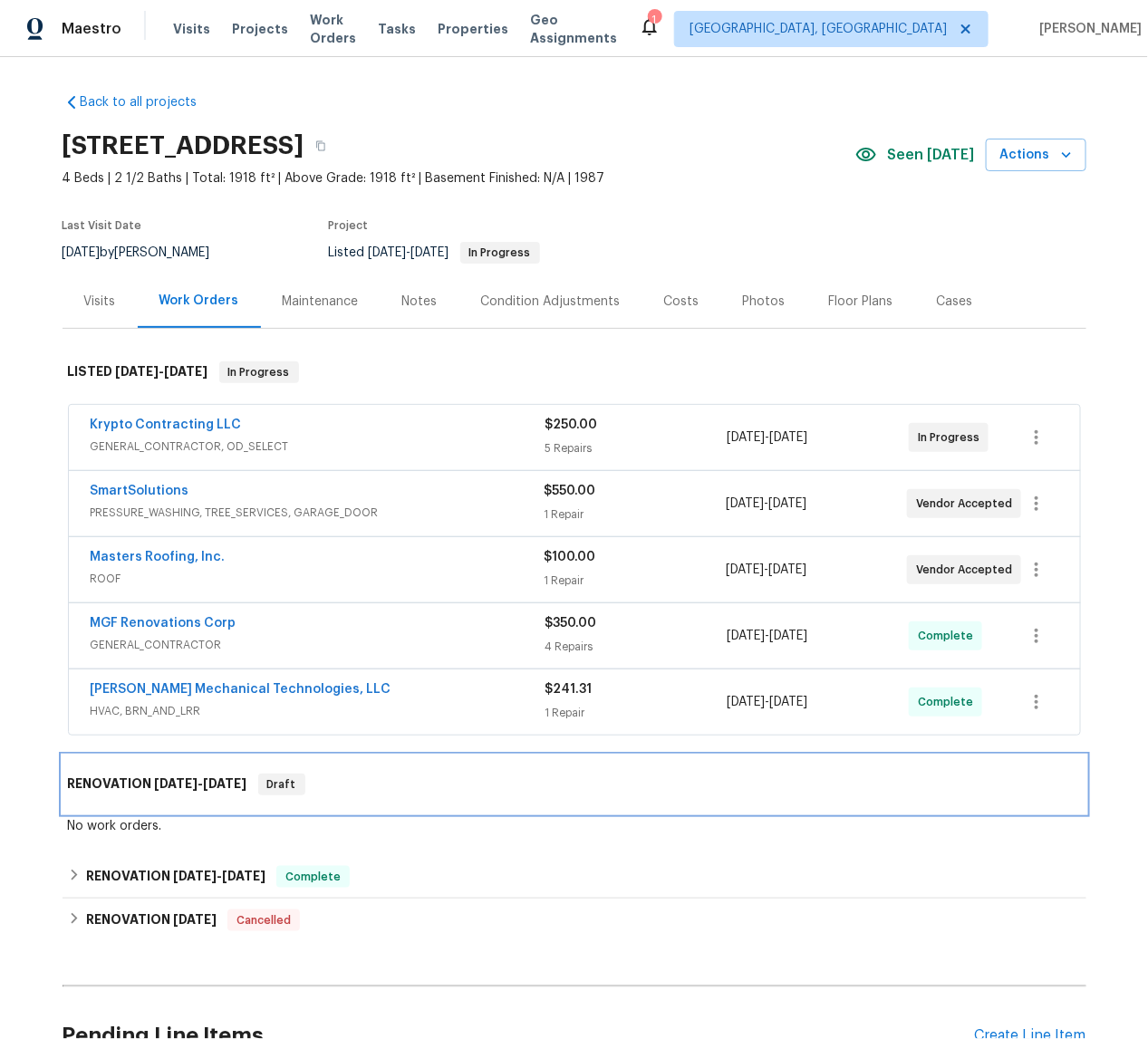 click on "RENOVATION   [DATE]  -  [DATE] Draft" at bounding box center [574, 784] 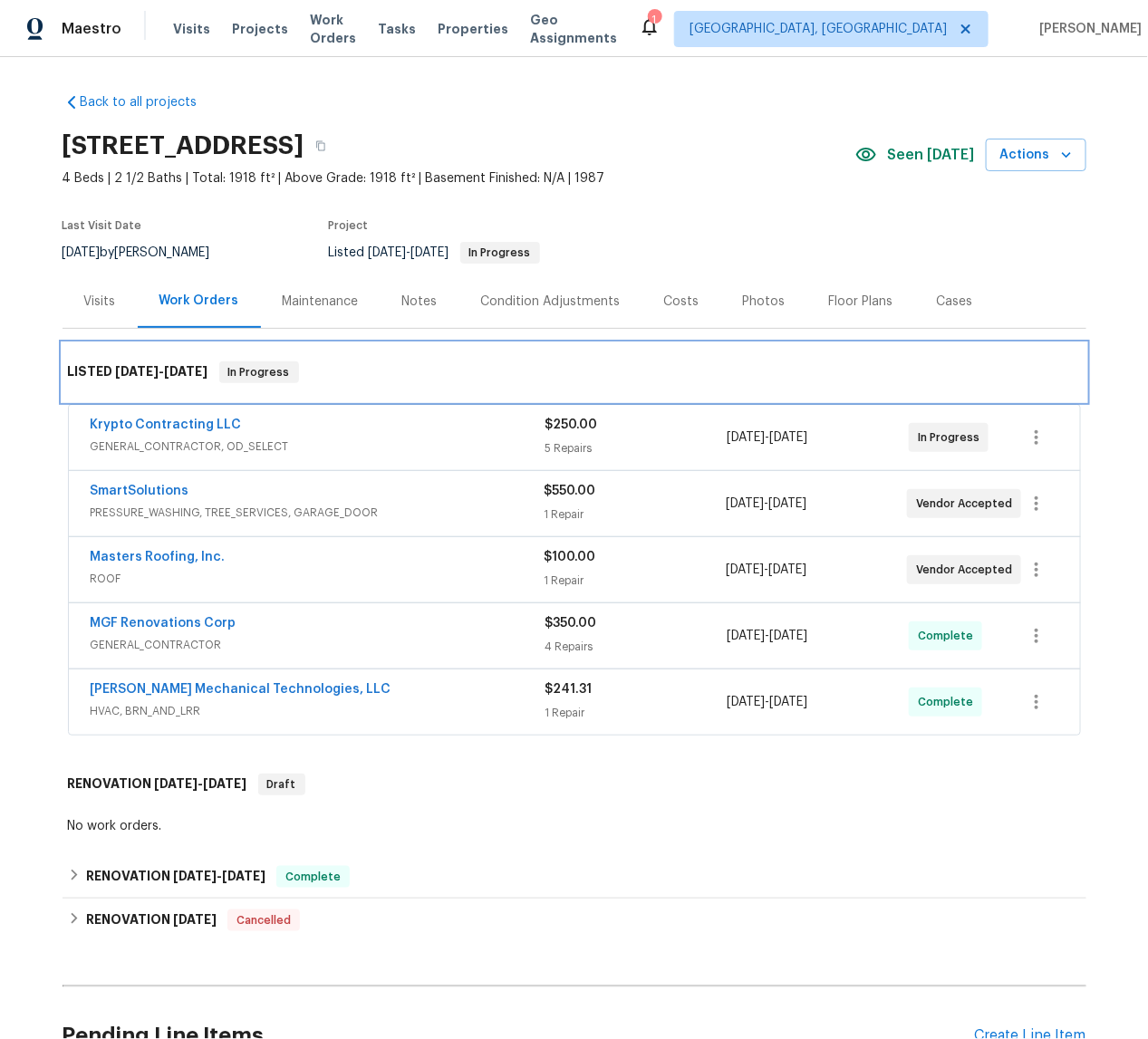 click on "LISTED   [DATE]  -  [DATE] In Progress" at bounding box center [574, 372] 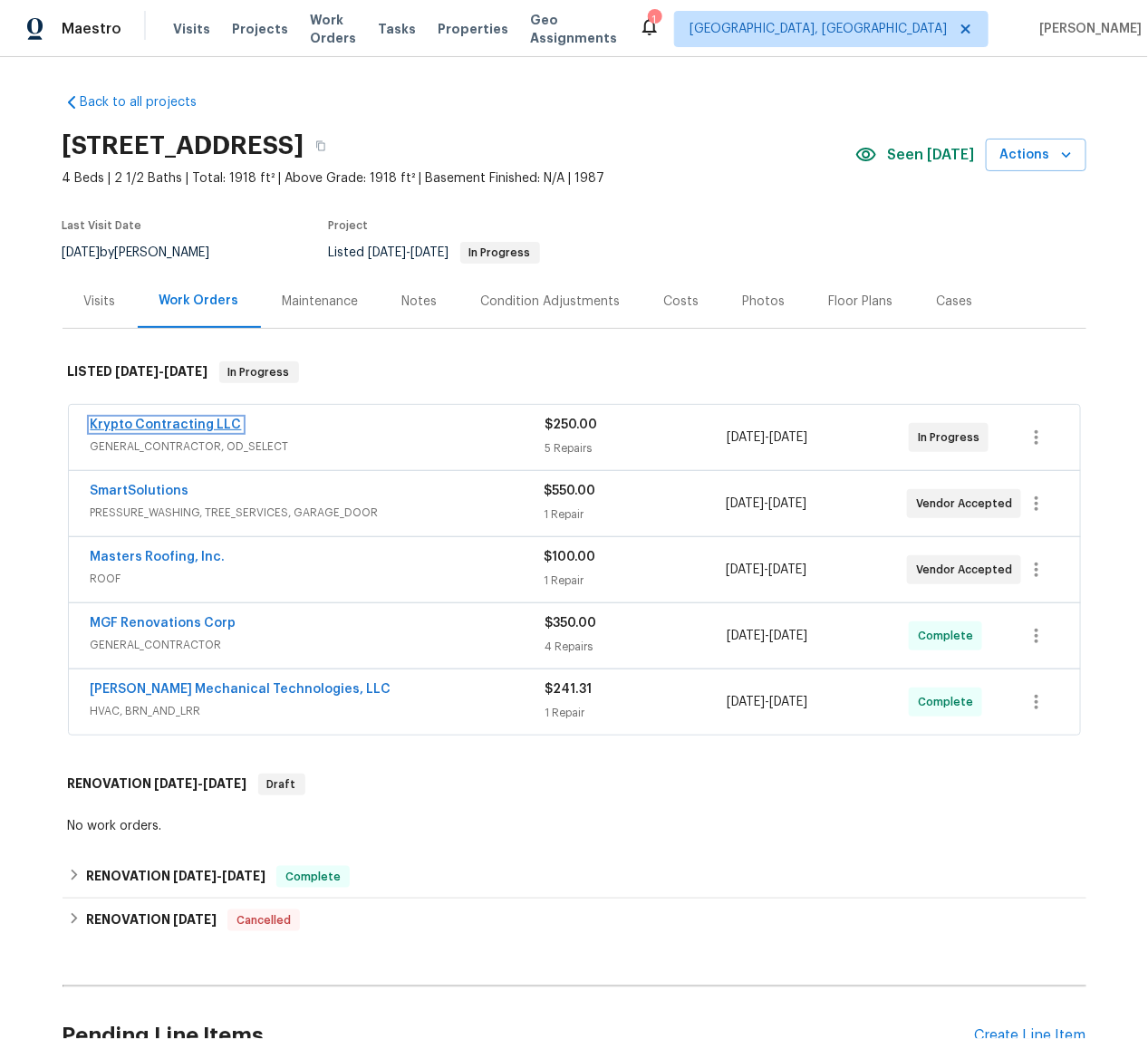 click on "Krypto Contracting LLC" at bounding box center (166, 425) 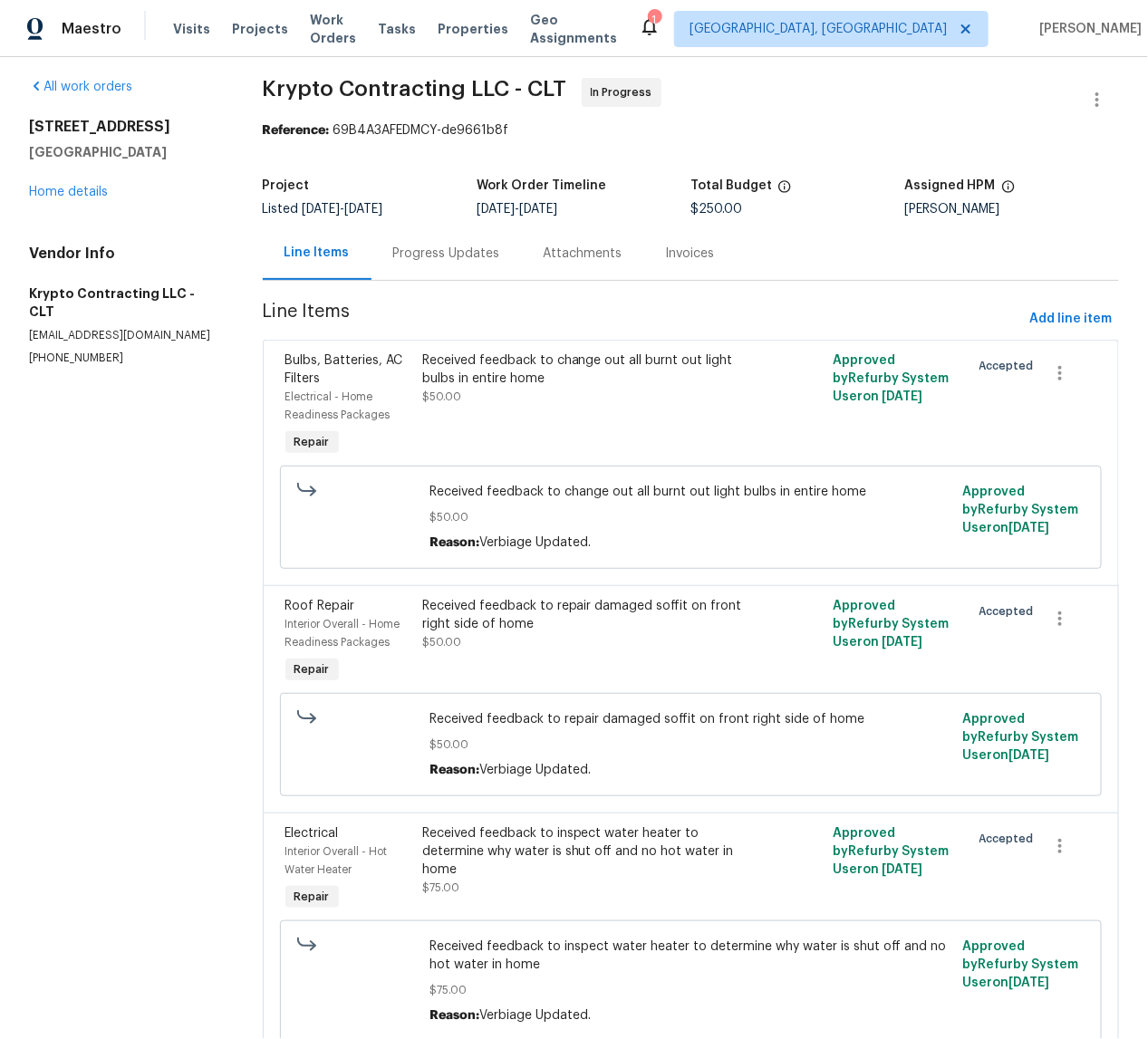 scroll, scrollTop: 11, scrollLeft: 0, axis: vertical 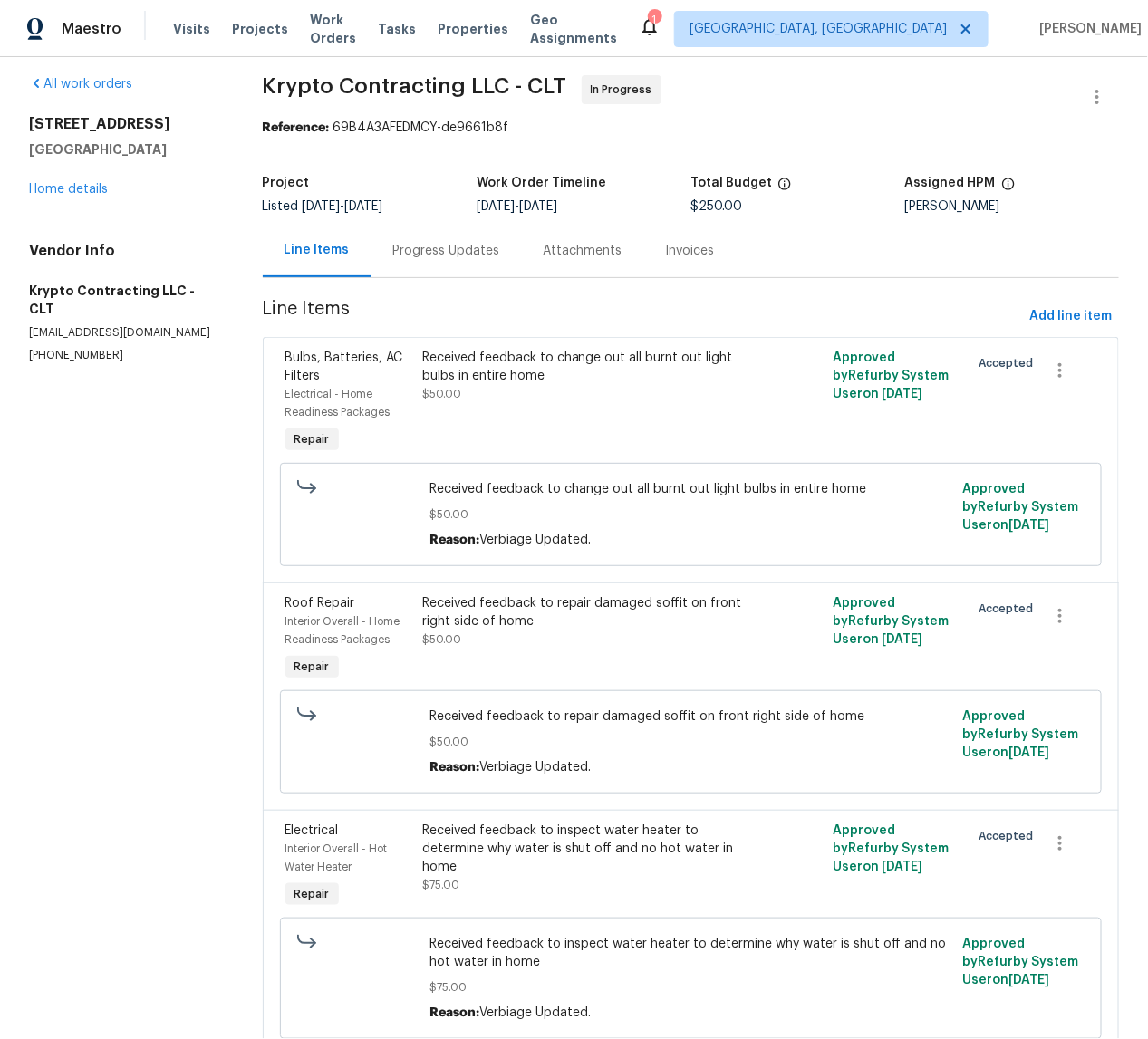 click on "Invoices" at bounding box center [690, 251] 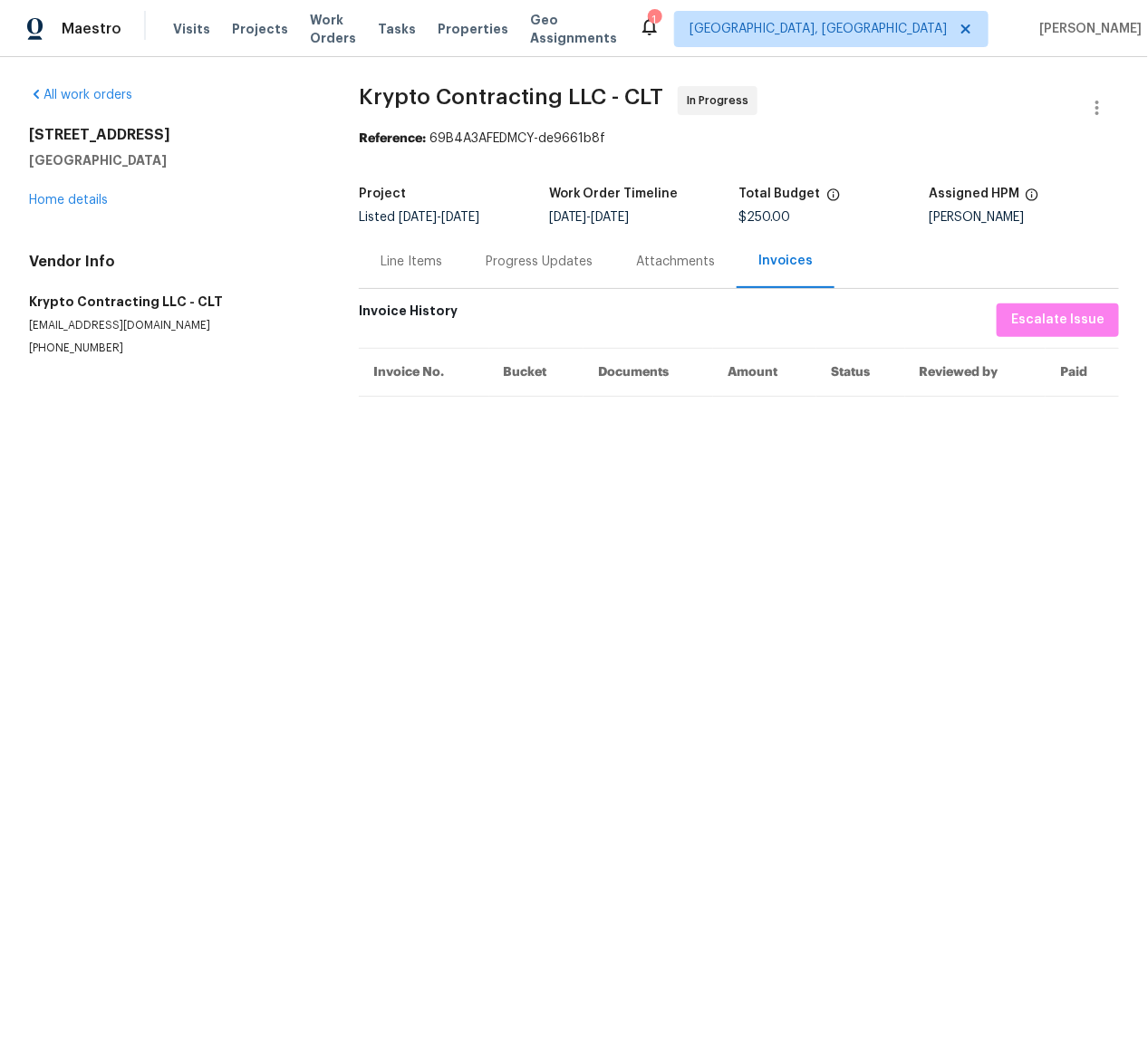 click on "Line Items" at bounding box center [411, 262] 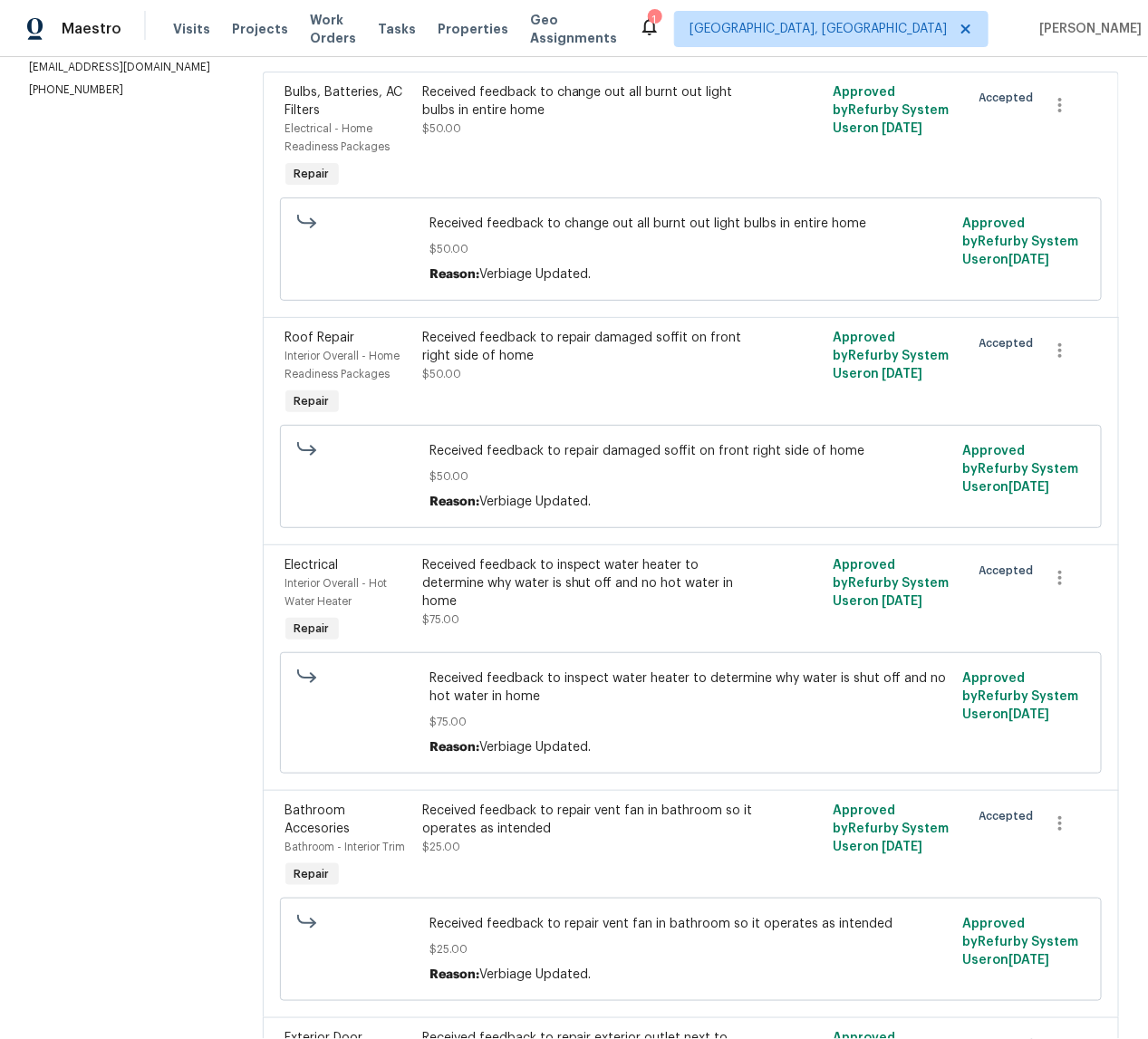 scroll, scrollTop: 0, scrollLeft: 0, axis: both 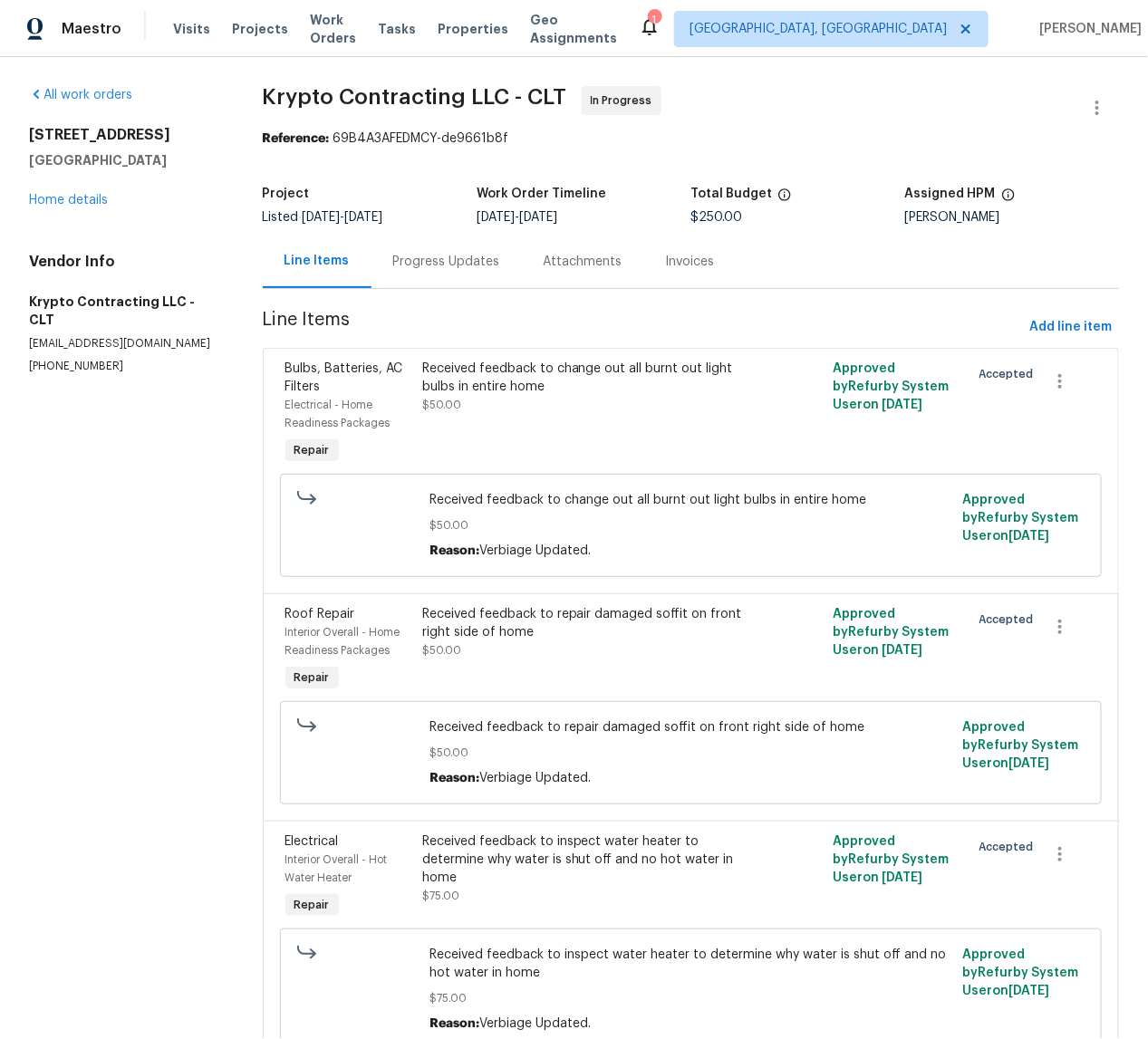 click on "Received feedback to change out all burnt out light bulbs in entire home $50.00 Reason:  Verbiage Updated." at bounding box center [690, 525] 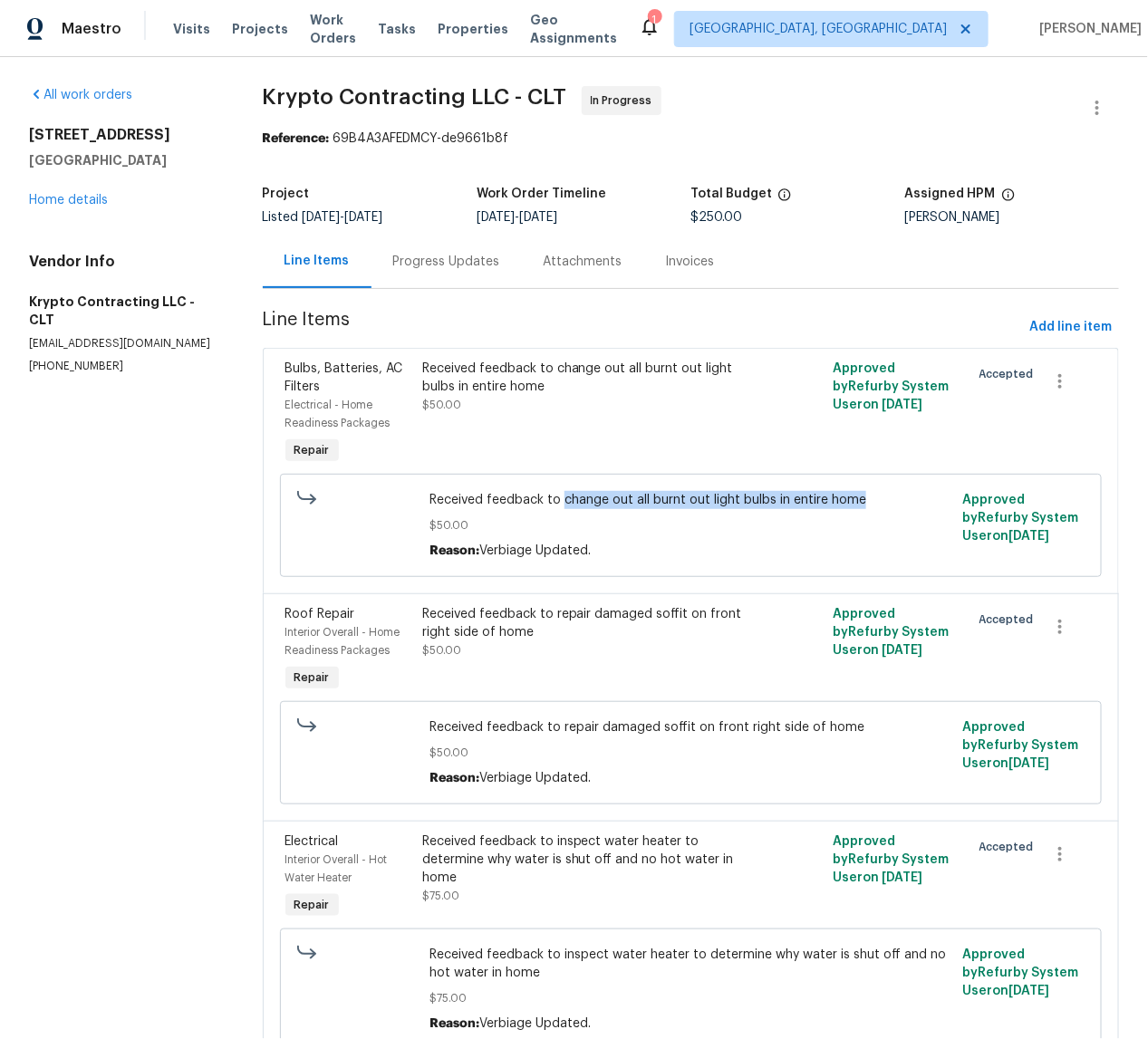 drag, startPoint x: 556, startPoint y: 503, endPoint x: 872, endPoint y: 501, distance: 316.00633 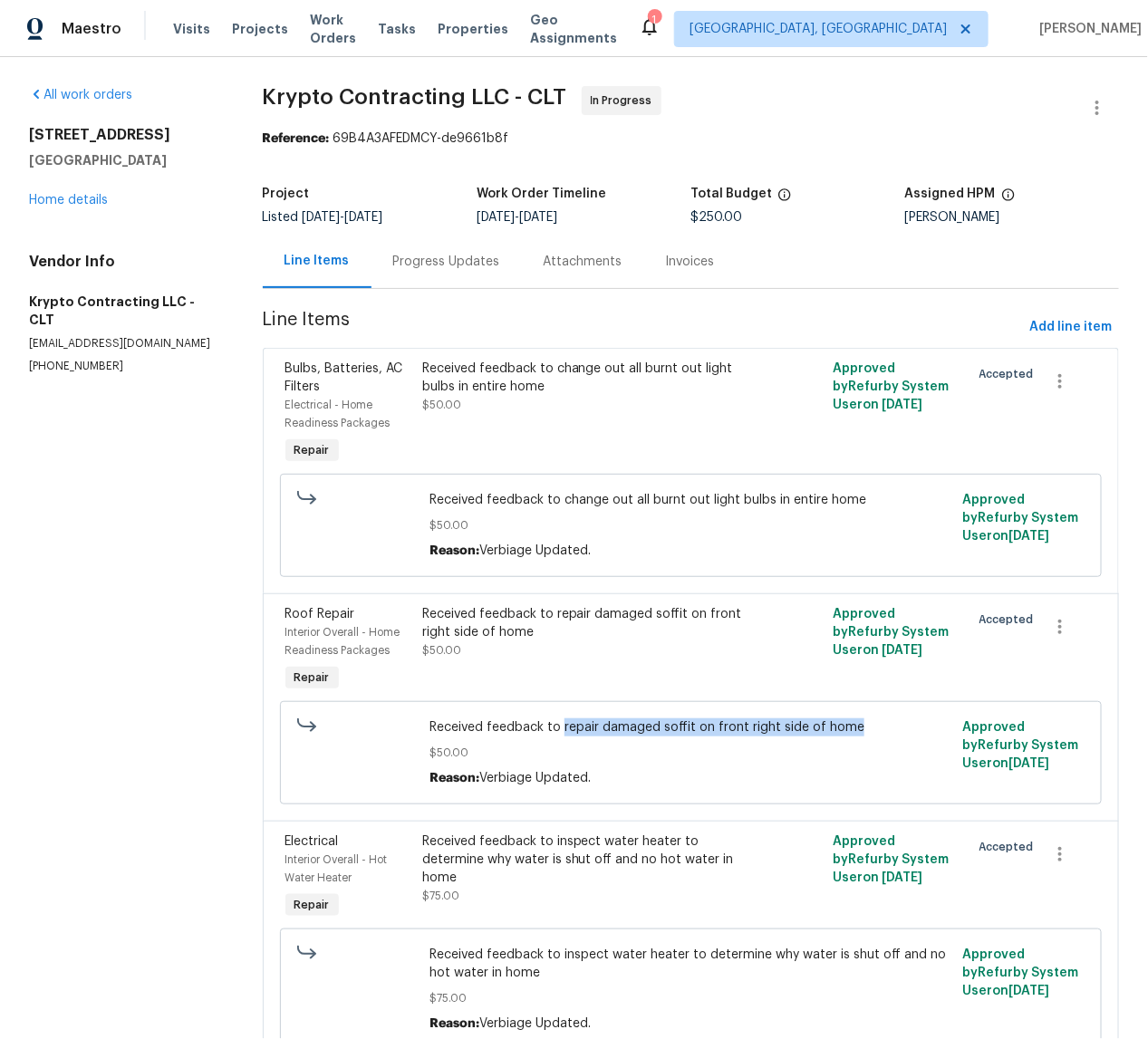 drag, startPoint x: 555, startPoint y: 731, endPoint x: 886, endPoint y: 735, distance: 331.0242 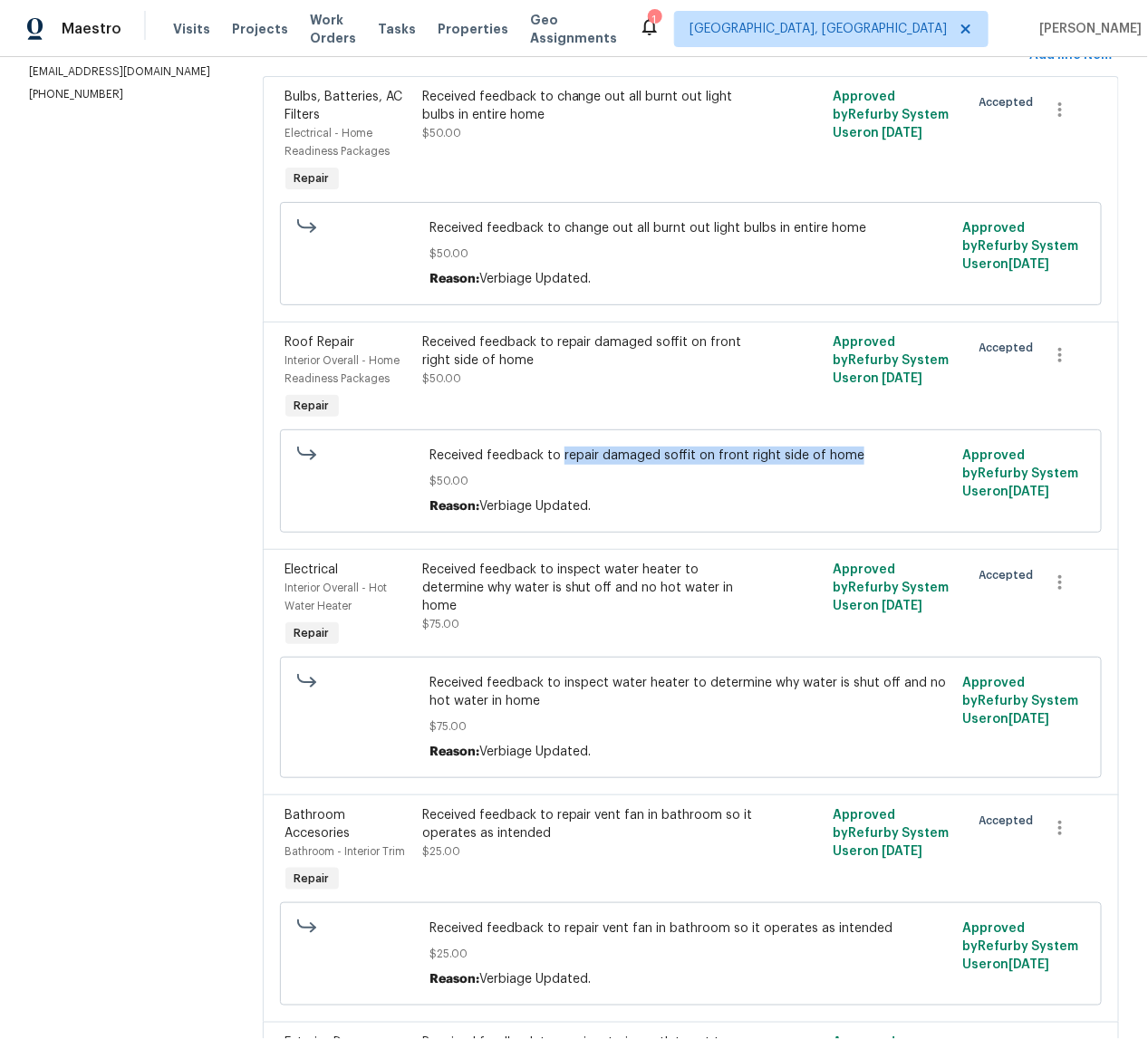 scroll, scrollTop: 348, scrollLeft: 0, axis: vertical 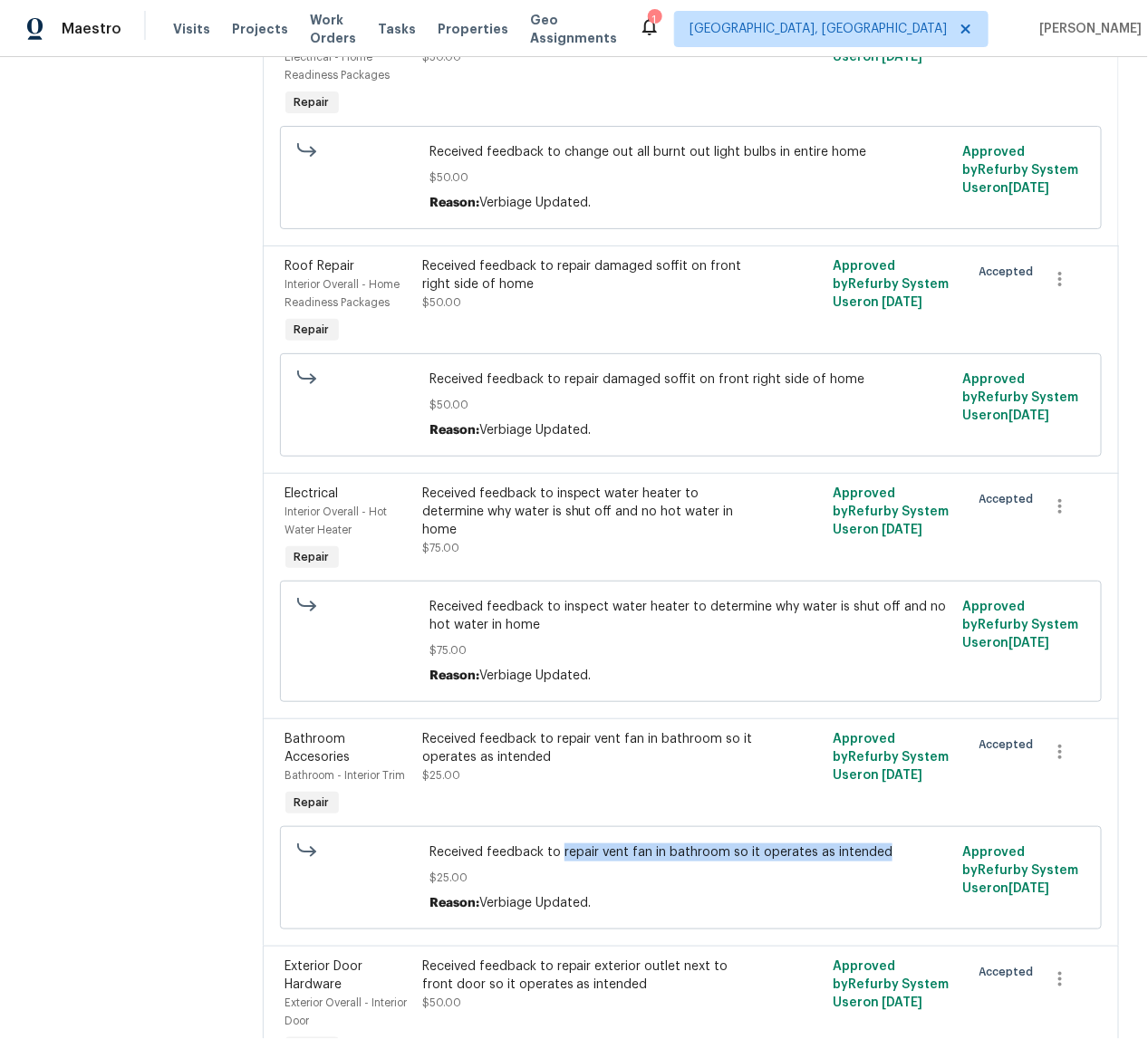 drag, startPoint x: 557, startPoint y: 855, endPoint x: 910, endPoint y: 856, distance: 353.00142 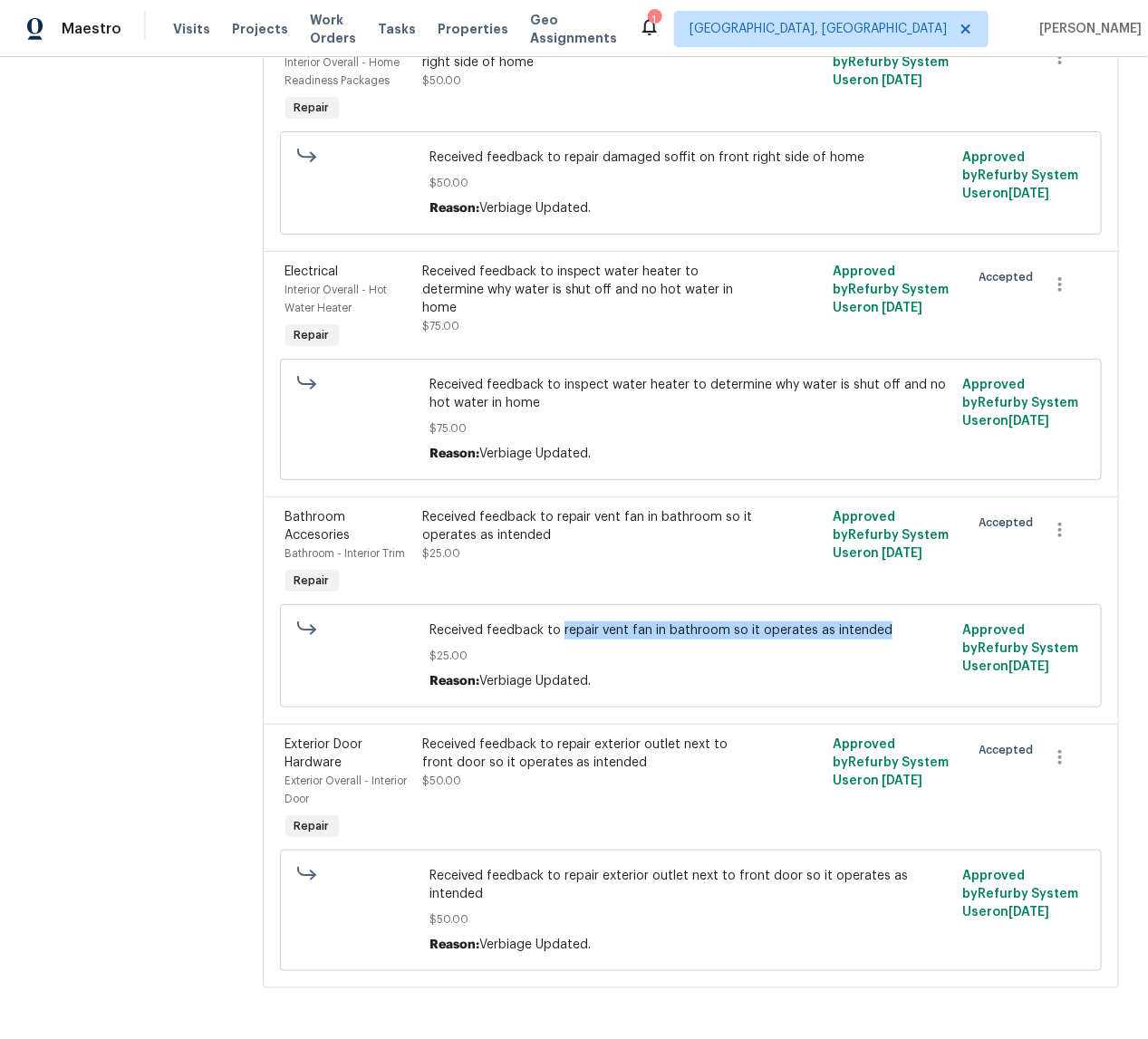 scroll, scrollTop: 592, scrollLeft: 0, axis: vertical 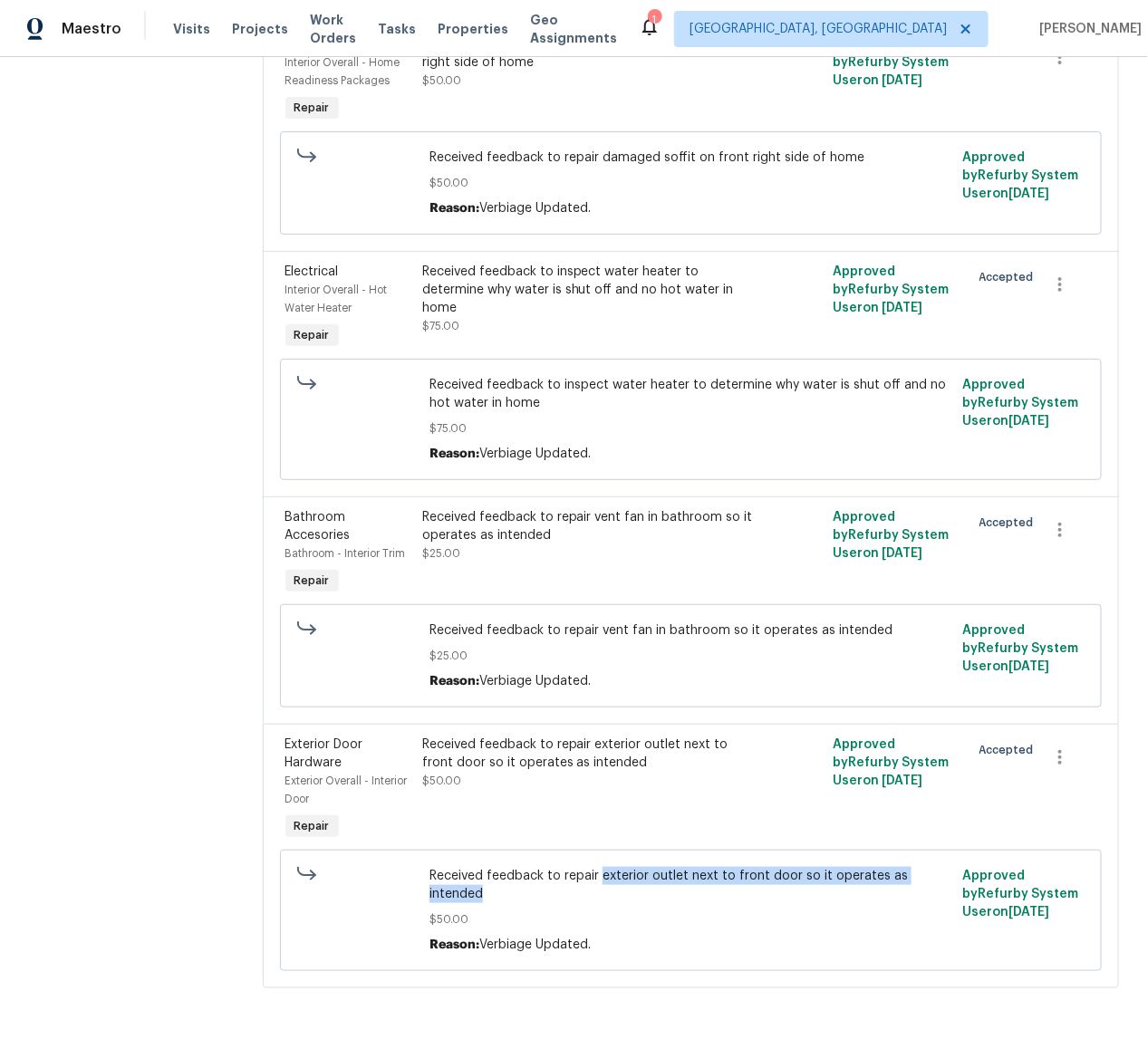 drag, startPoint x: 596, startPoint y: 857, endPoint x: 646, endPoint y: 879, distance: 54.626 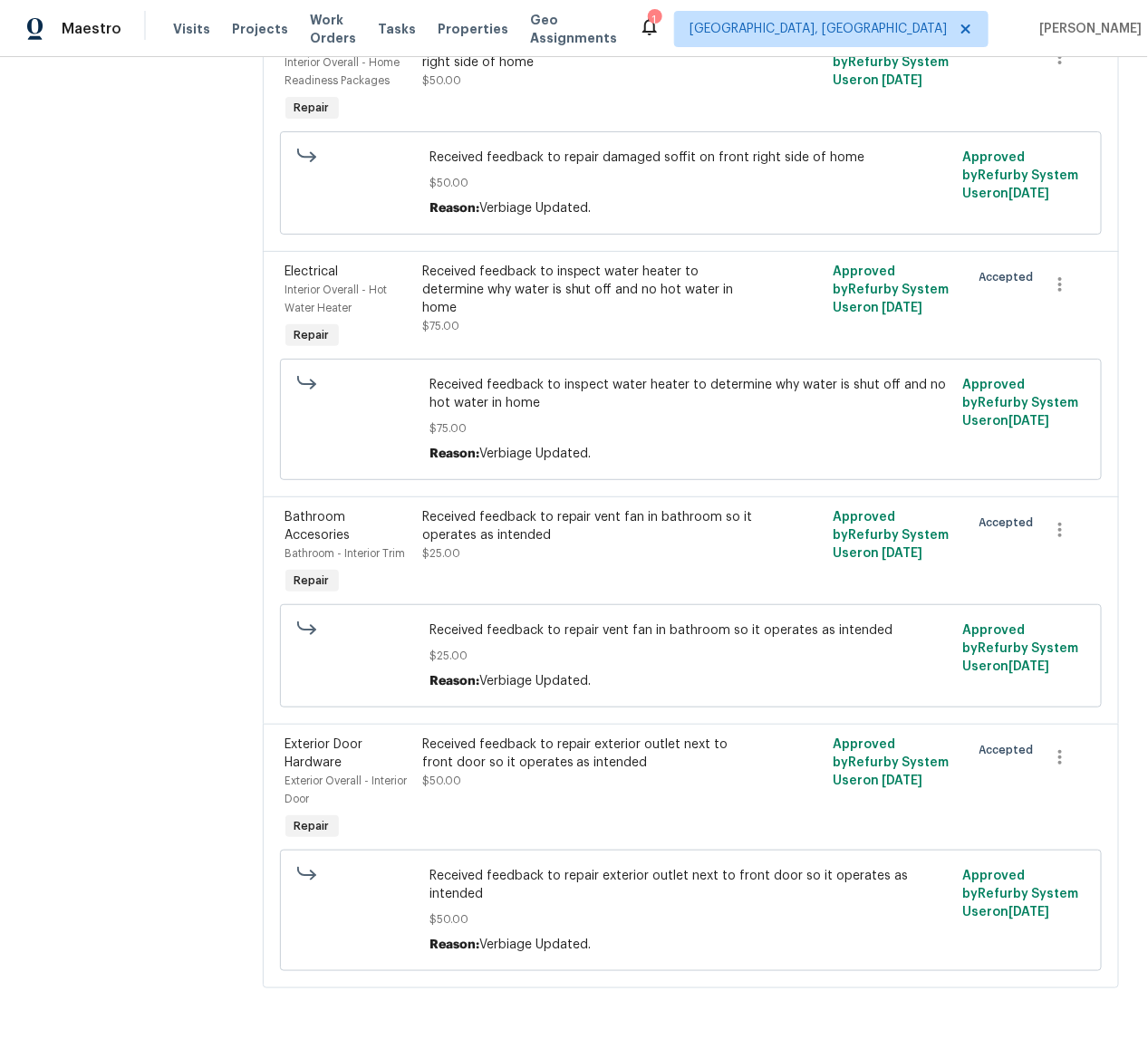 click on "Received feedback to repair exterior outlet next to front door so it operates as intended" at bounding box center [690, 885] 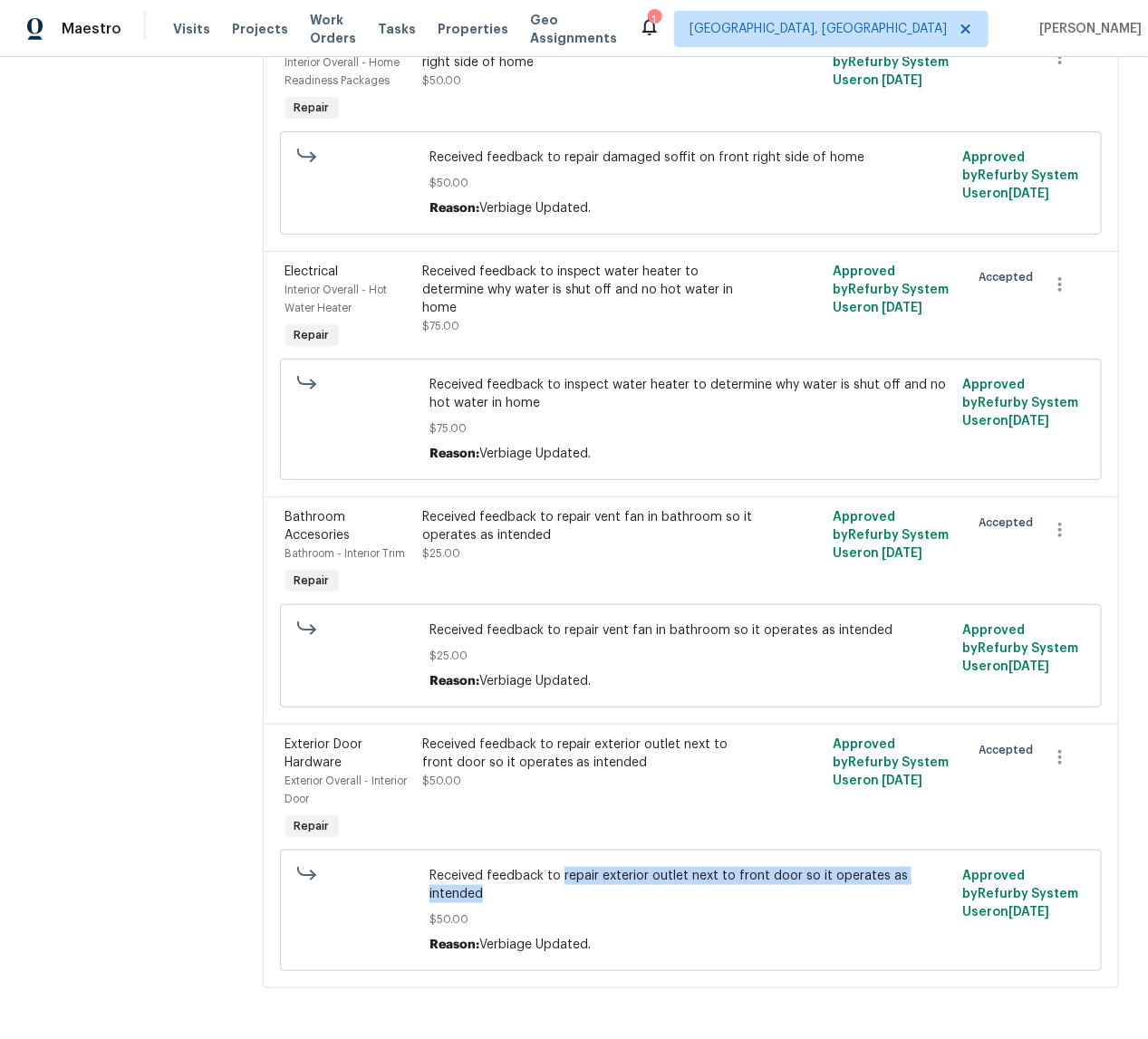 drag, startPoint x: 555, startPoint y: 859, endPoint x: 575, endPoint y: 883, distance: 31.240999 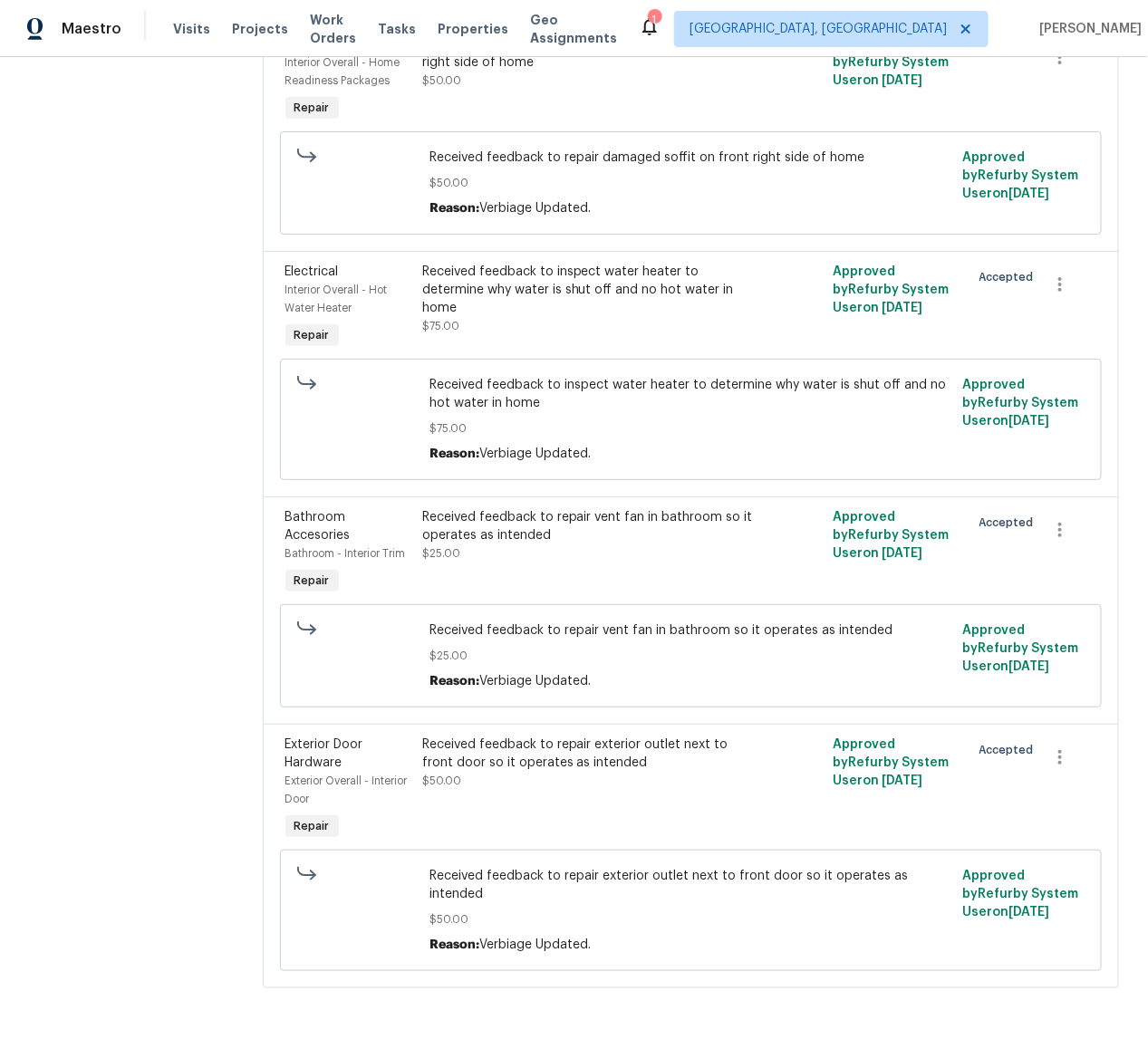 click on "Received feedback to repair exterior outlet next to front door so it operates as intended $50.00" at bounding box center [588, 790] 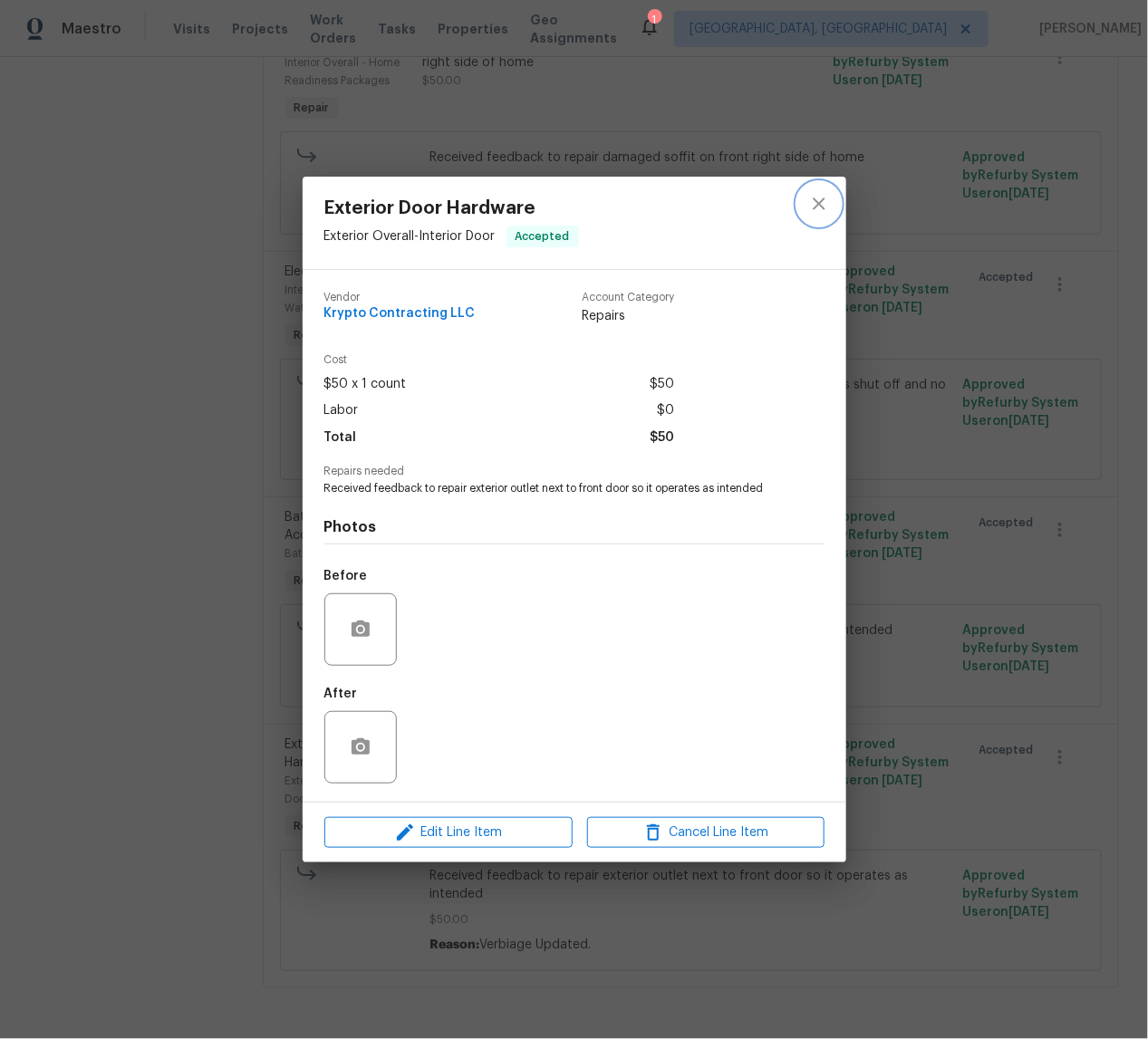 click at bounding box center (819, 204) 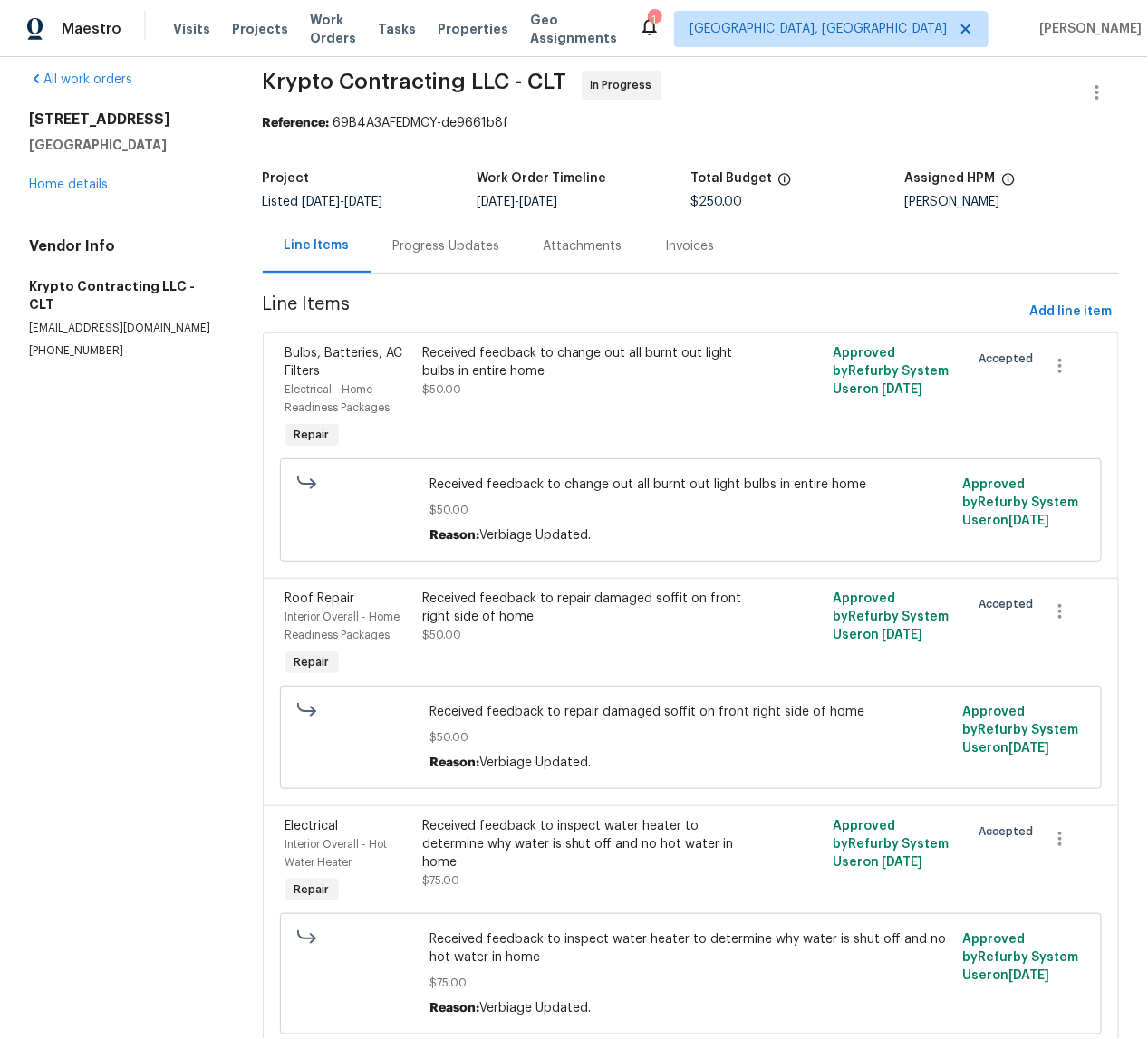 scroll, scrollTop: 0, scrollLeft: 0, axis: both 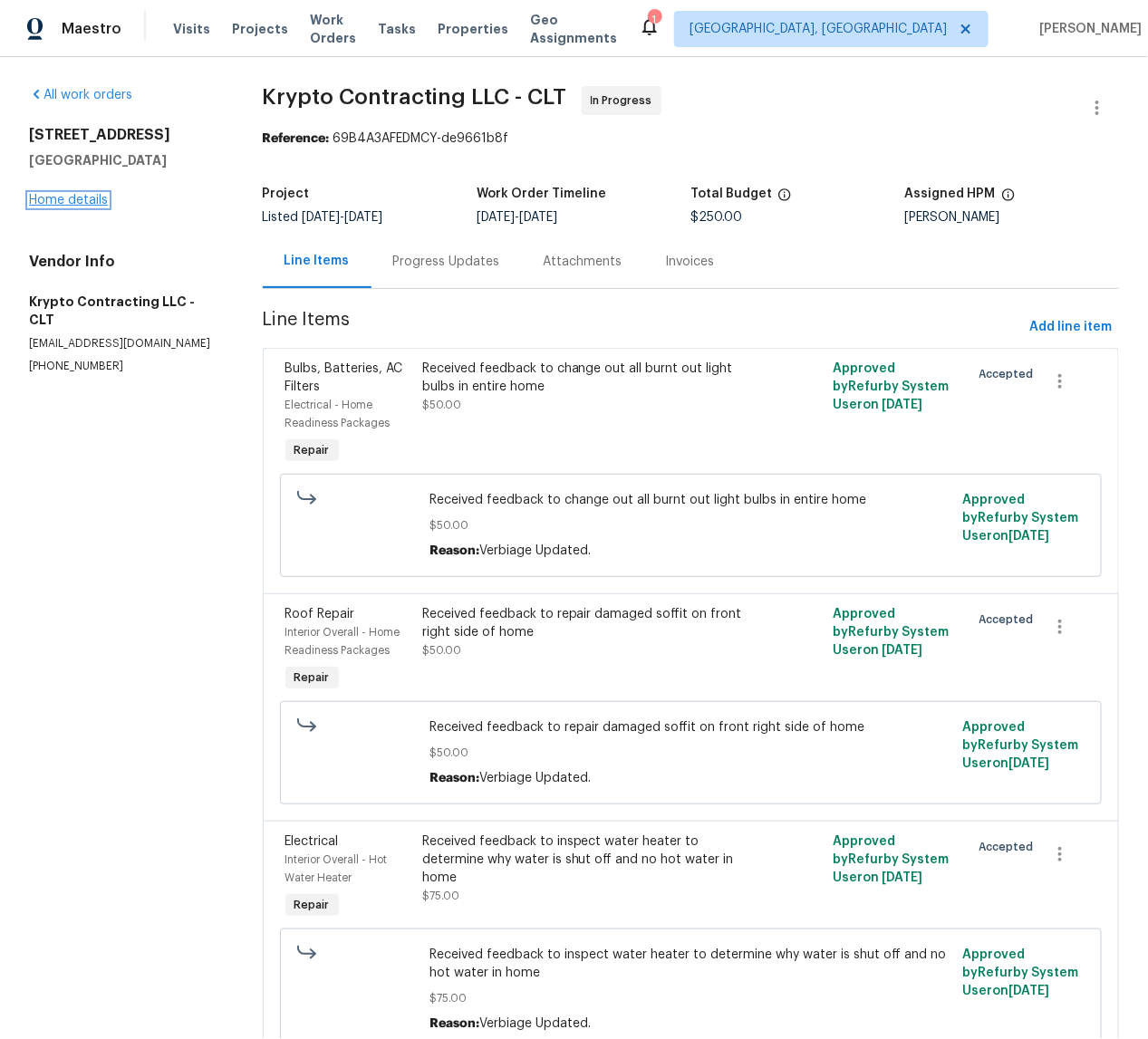 click on "Home details" at bounding box center (68, 200) 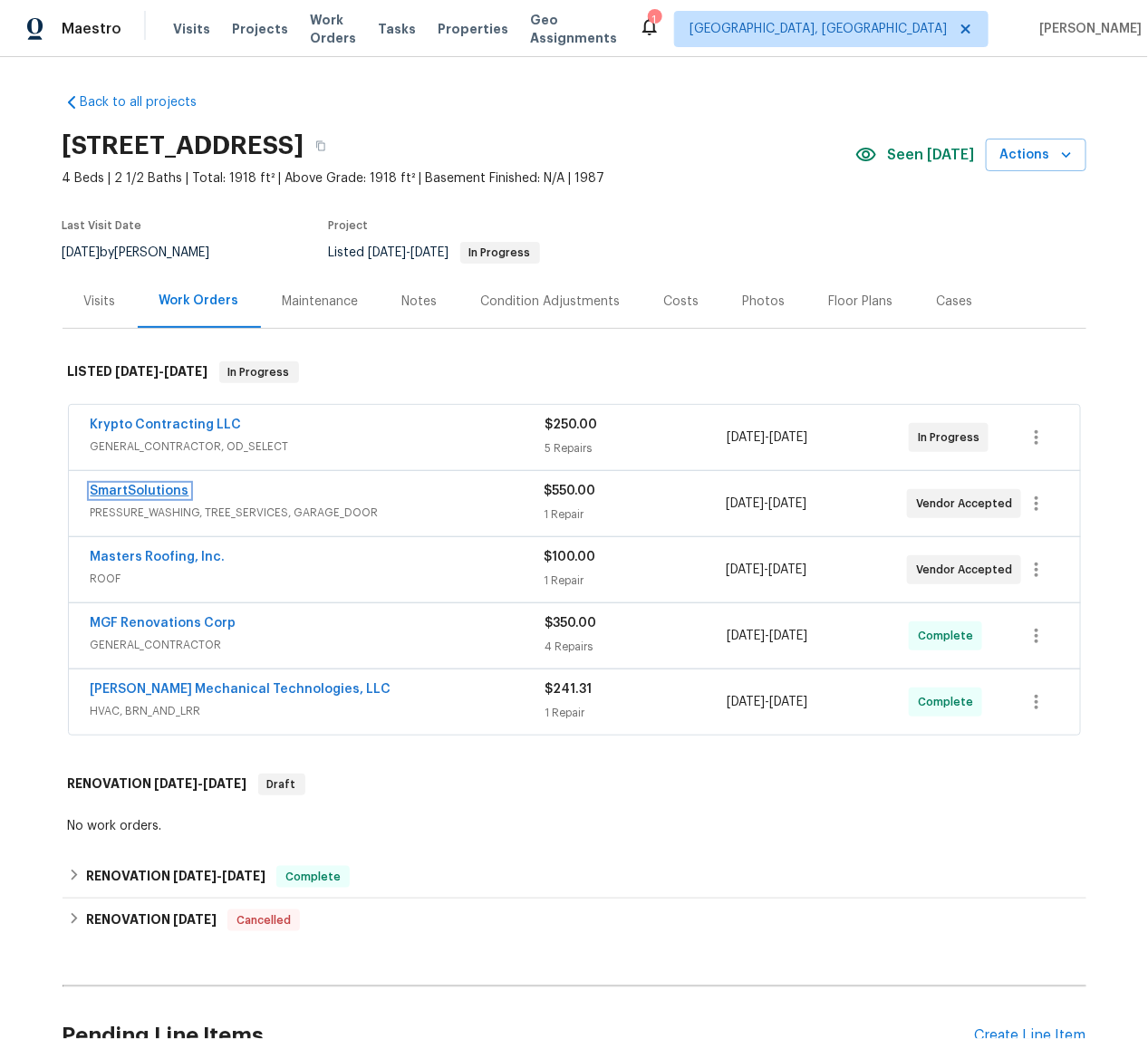 click on "SmartSolutions" at bounding box center (140, 491) 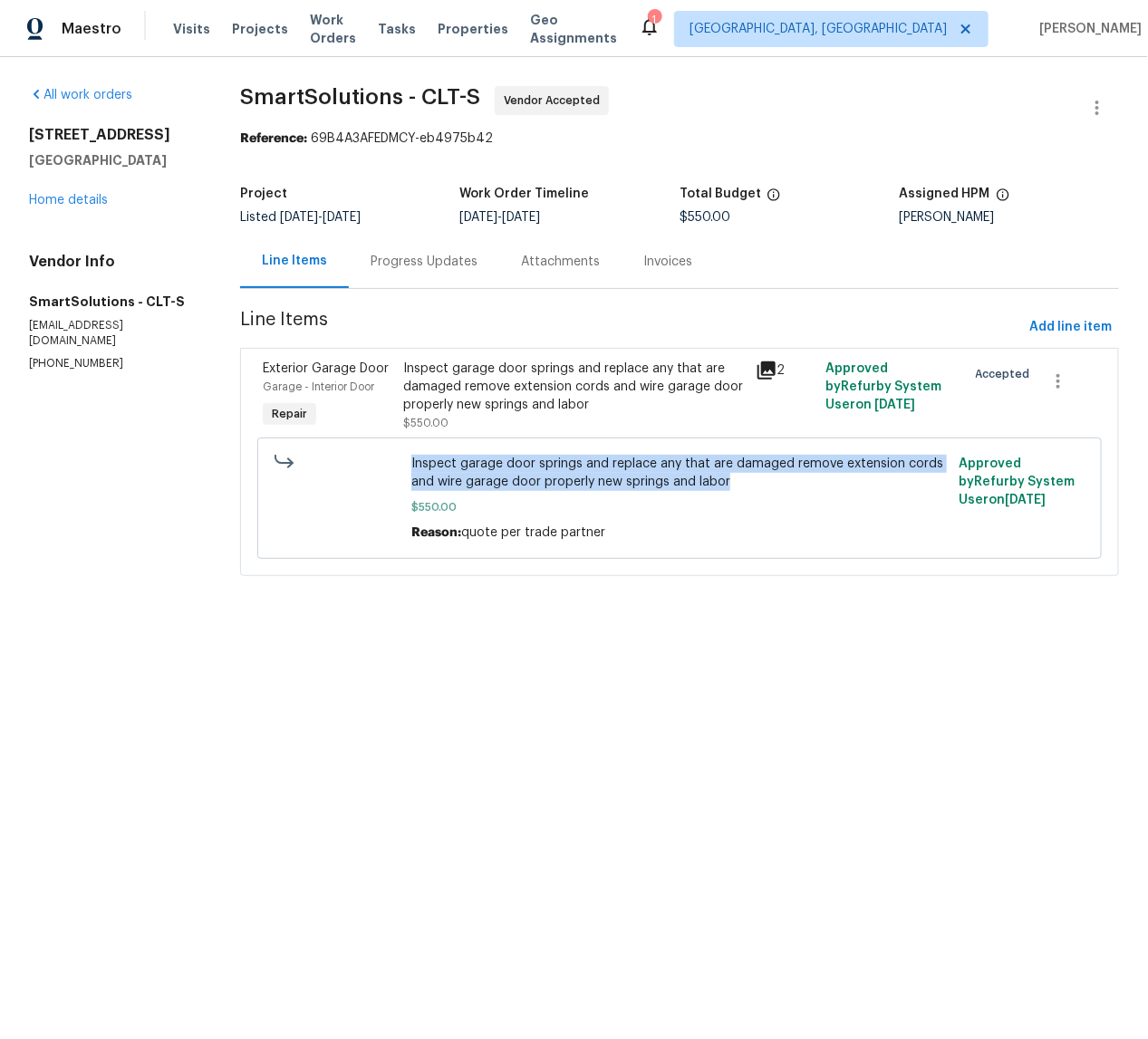drag, startPoint x: 404, startPoint y: 464, endPoint x: 731, endPoint y: 474, distance: 327.15287 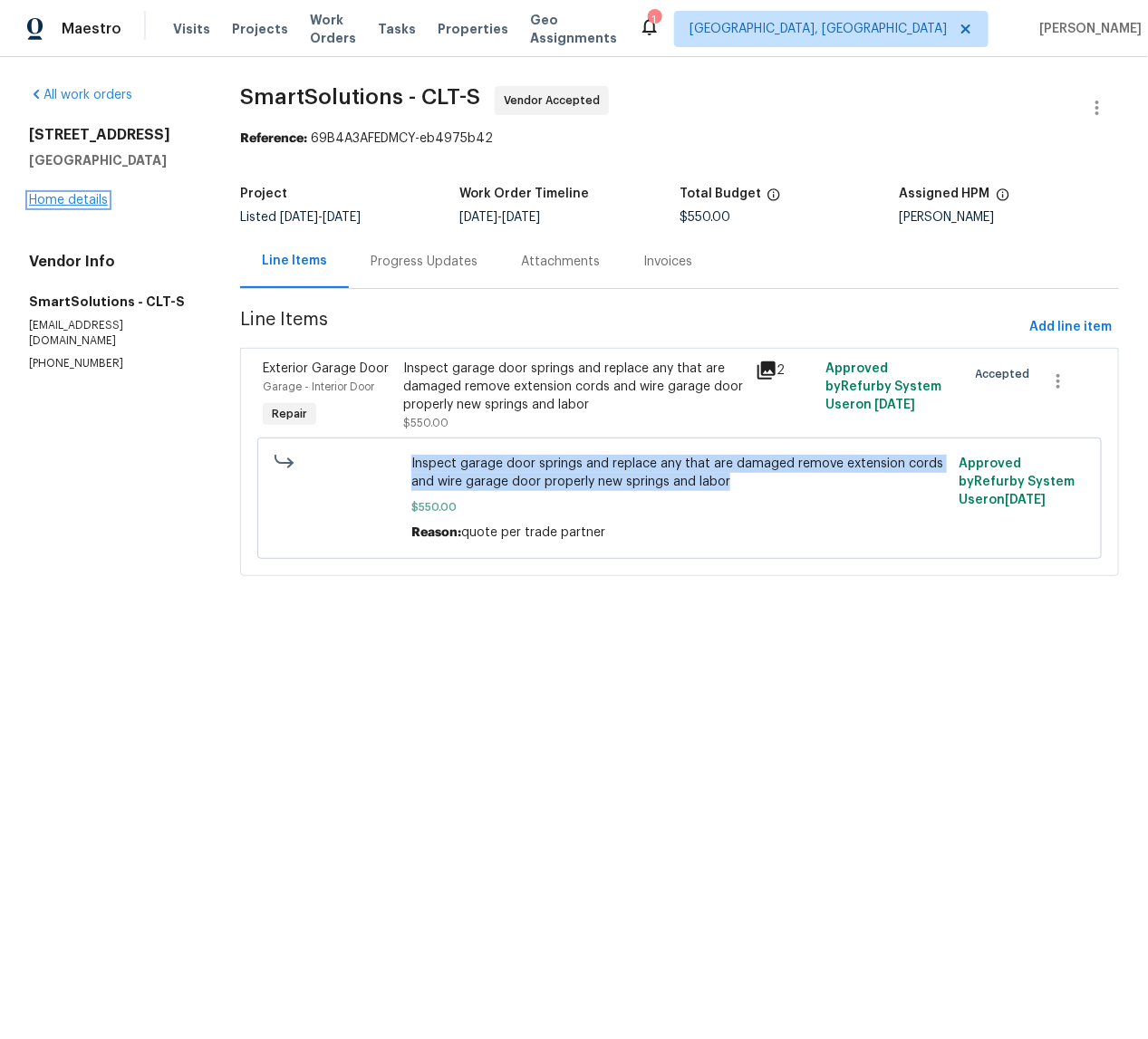 click on "Home details" at bounding box center (68, 200) 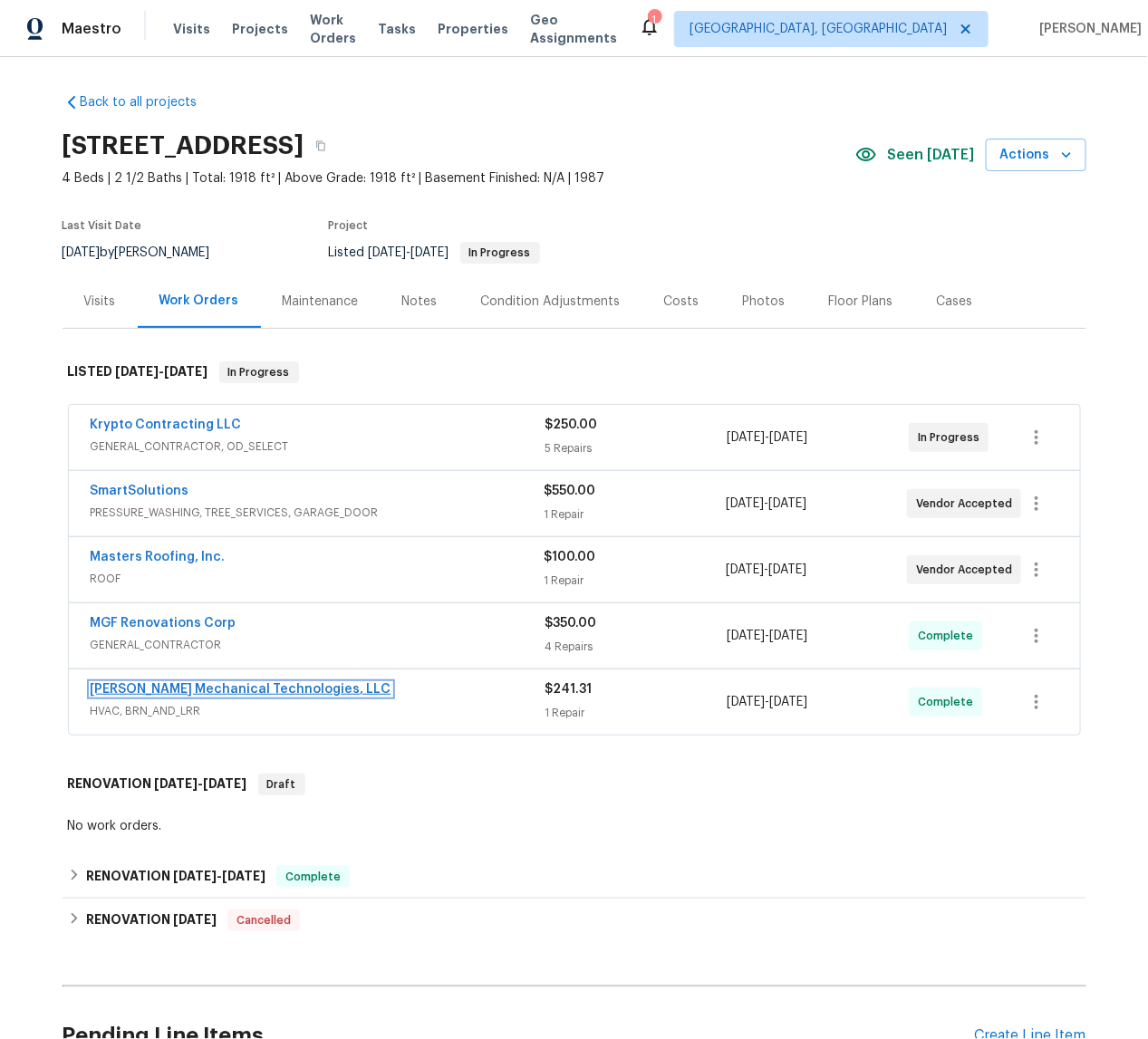 click on "[PERSON_NAME] Mechanical Technologies, LLC" at bounding box center [241, 689] 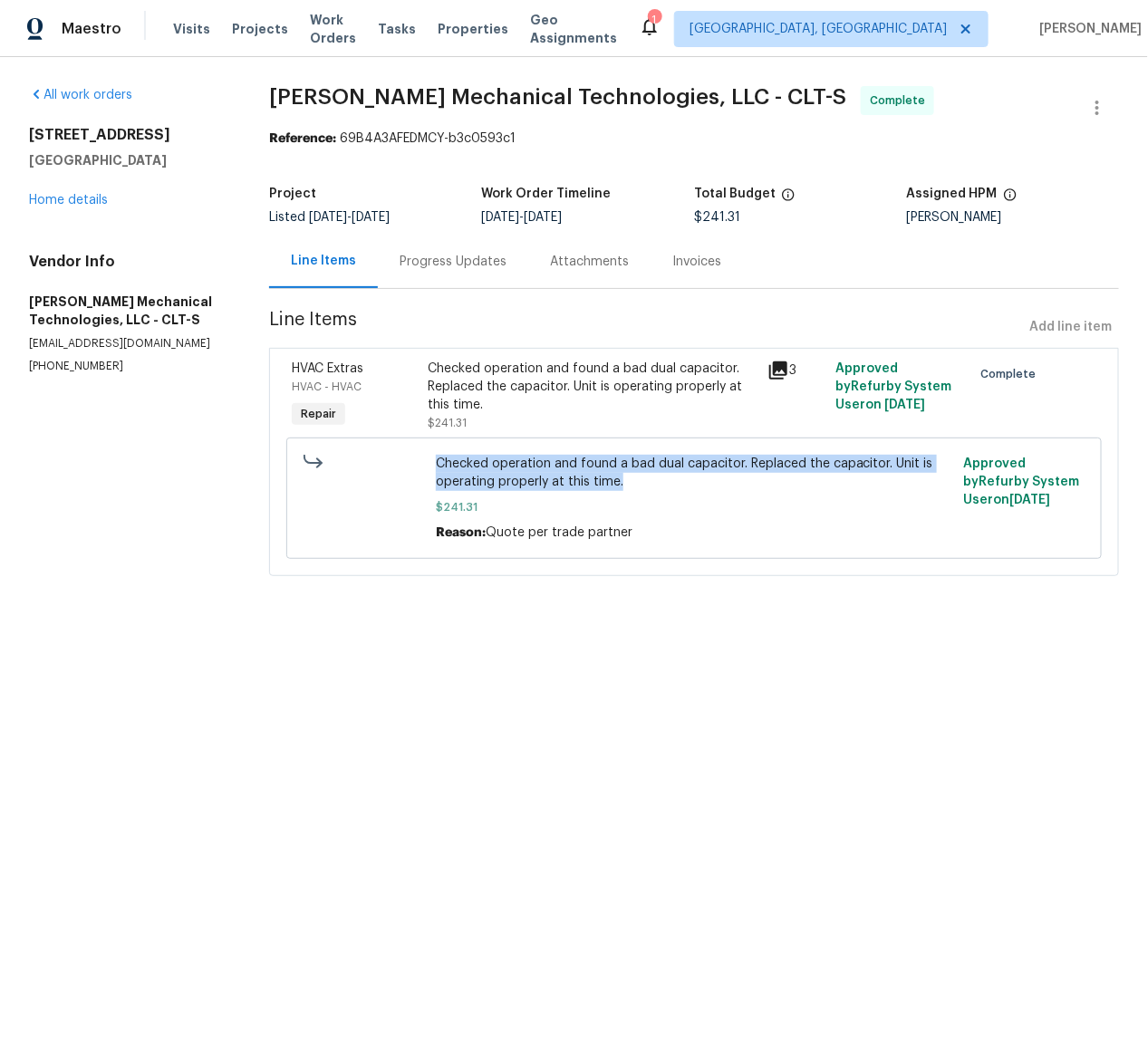 drag, startPoint x: 421, startPoint y: 457, endPoint x: 613, endPoint y: 491, distance: 194.98718 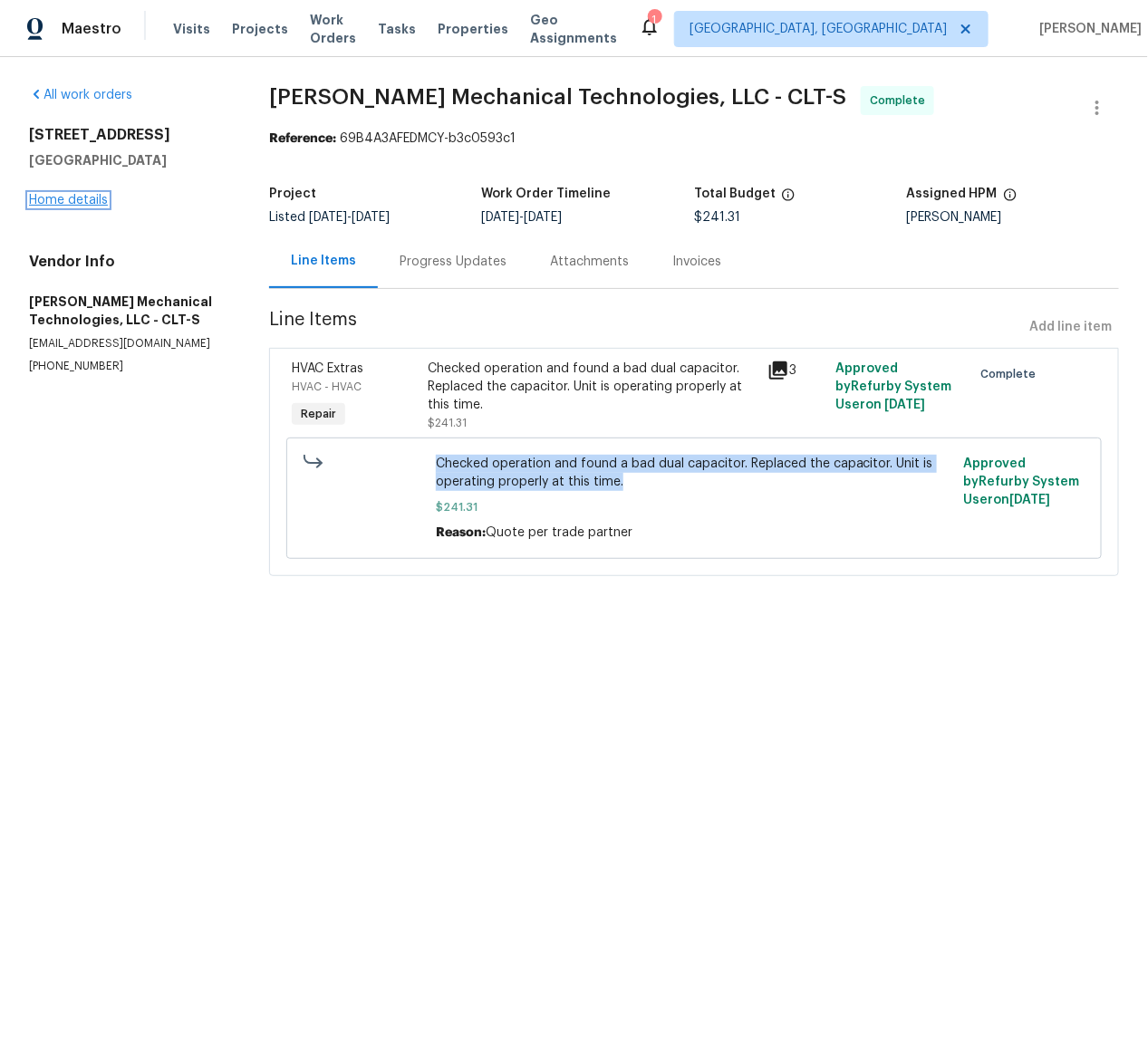 click on "Home details" at bounding box center (68, 200) 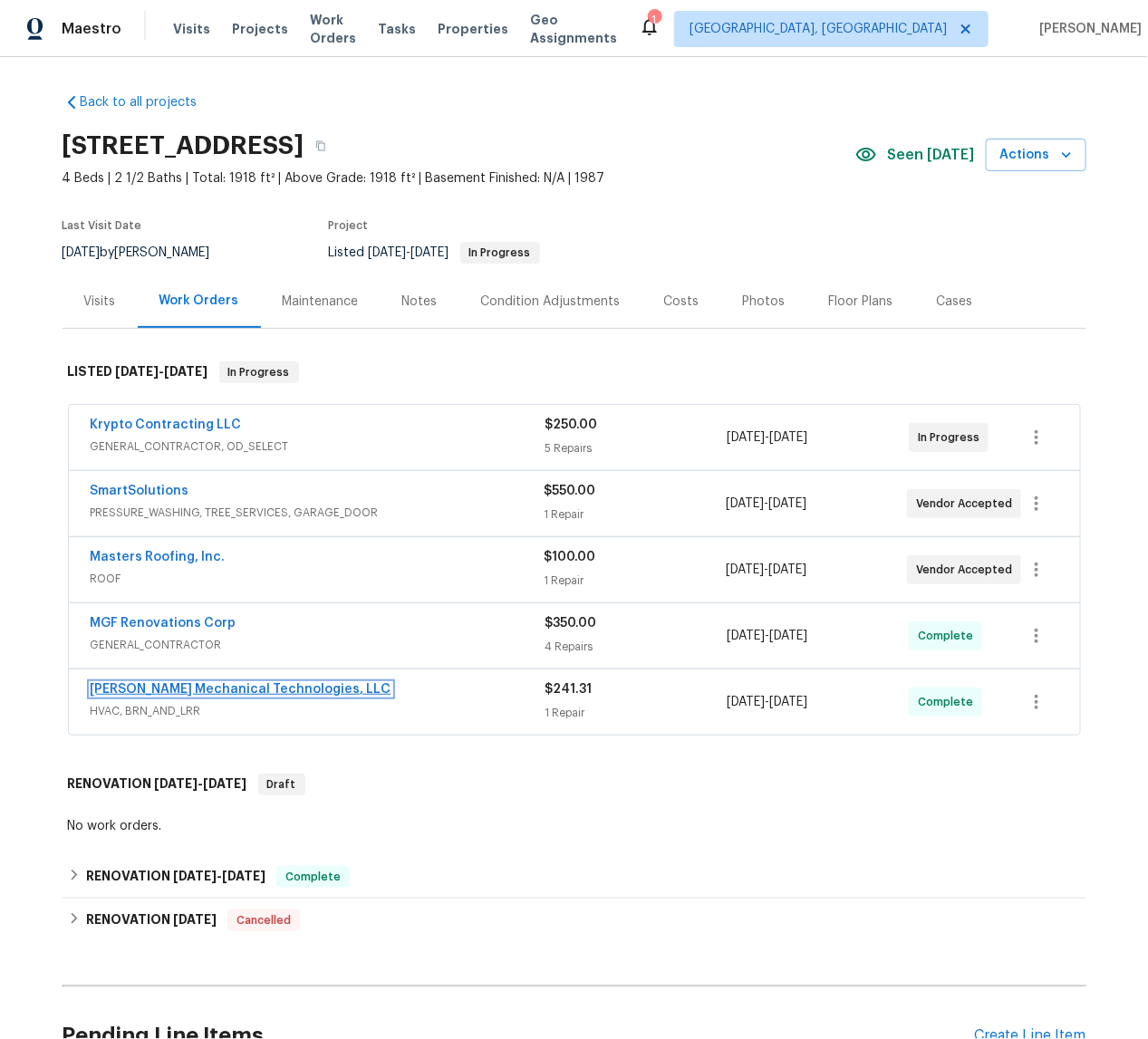 click on "[PERSON_NAME] Mechanical Technologies, LLC" at bounding box center (241, 689) 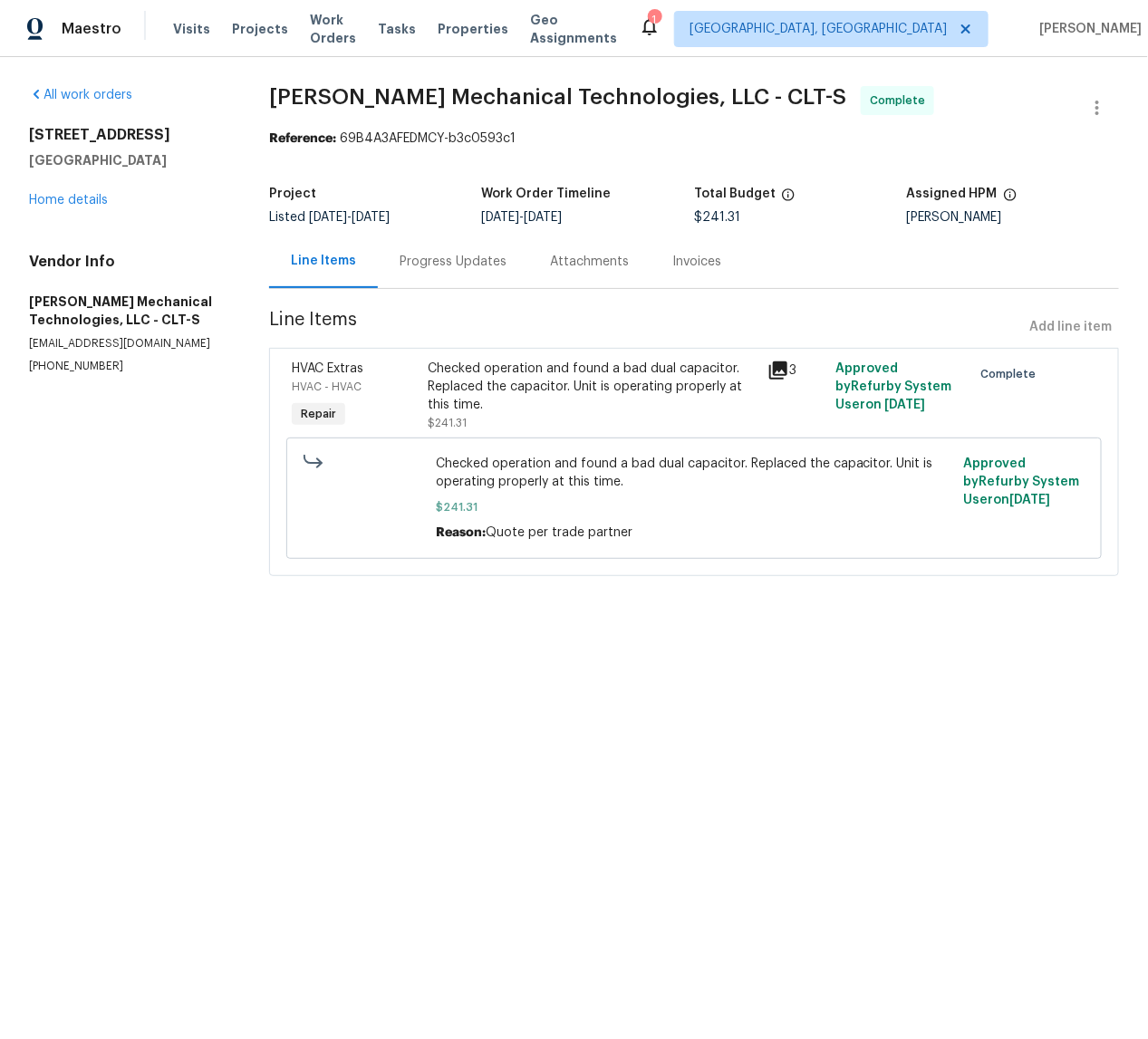 click on "[STREET_ADDRESS] Home details" at bounding box center (127, 168) 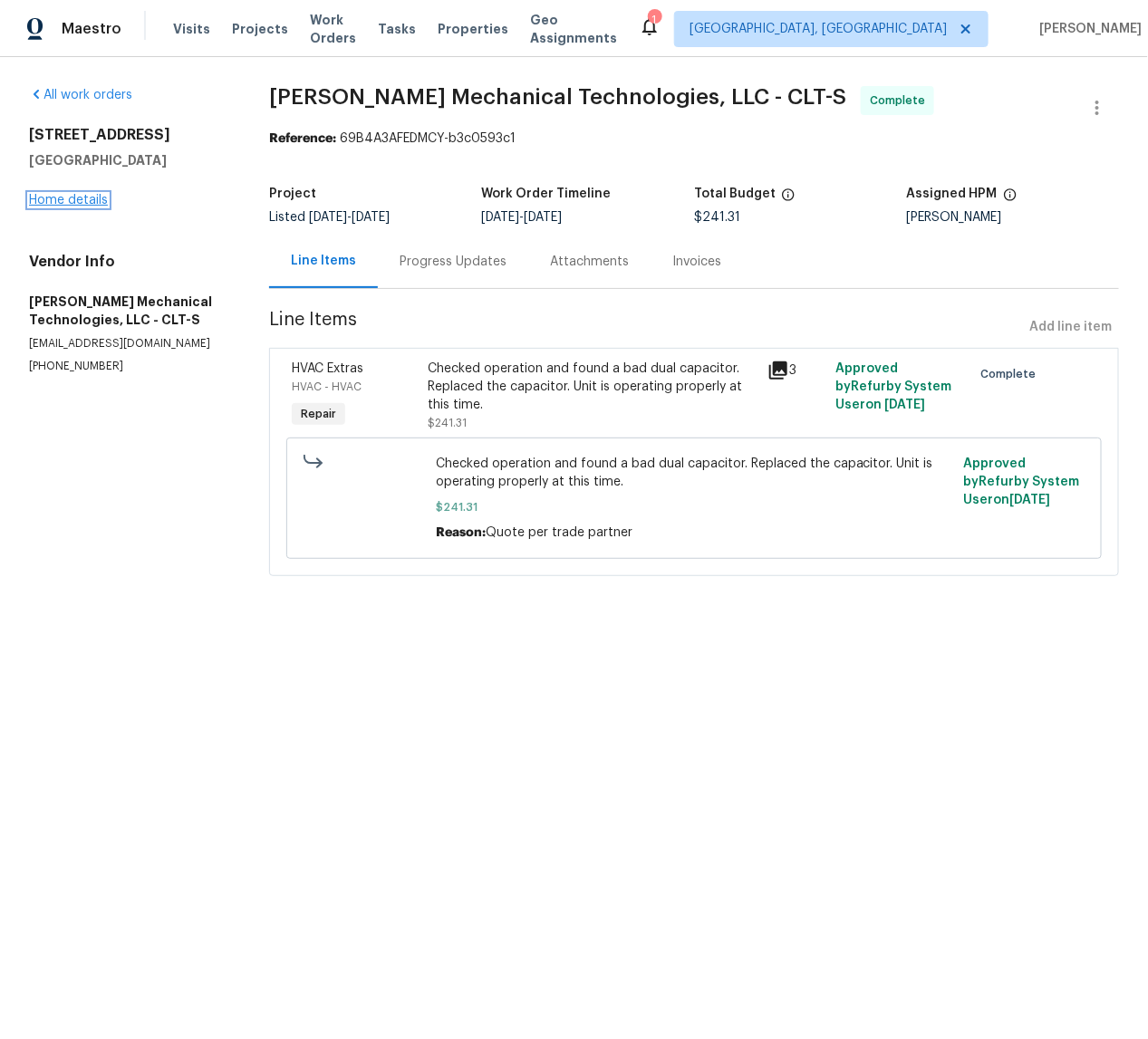click on "Home details" at bounding box center (68, 200) 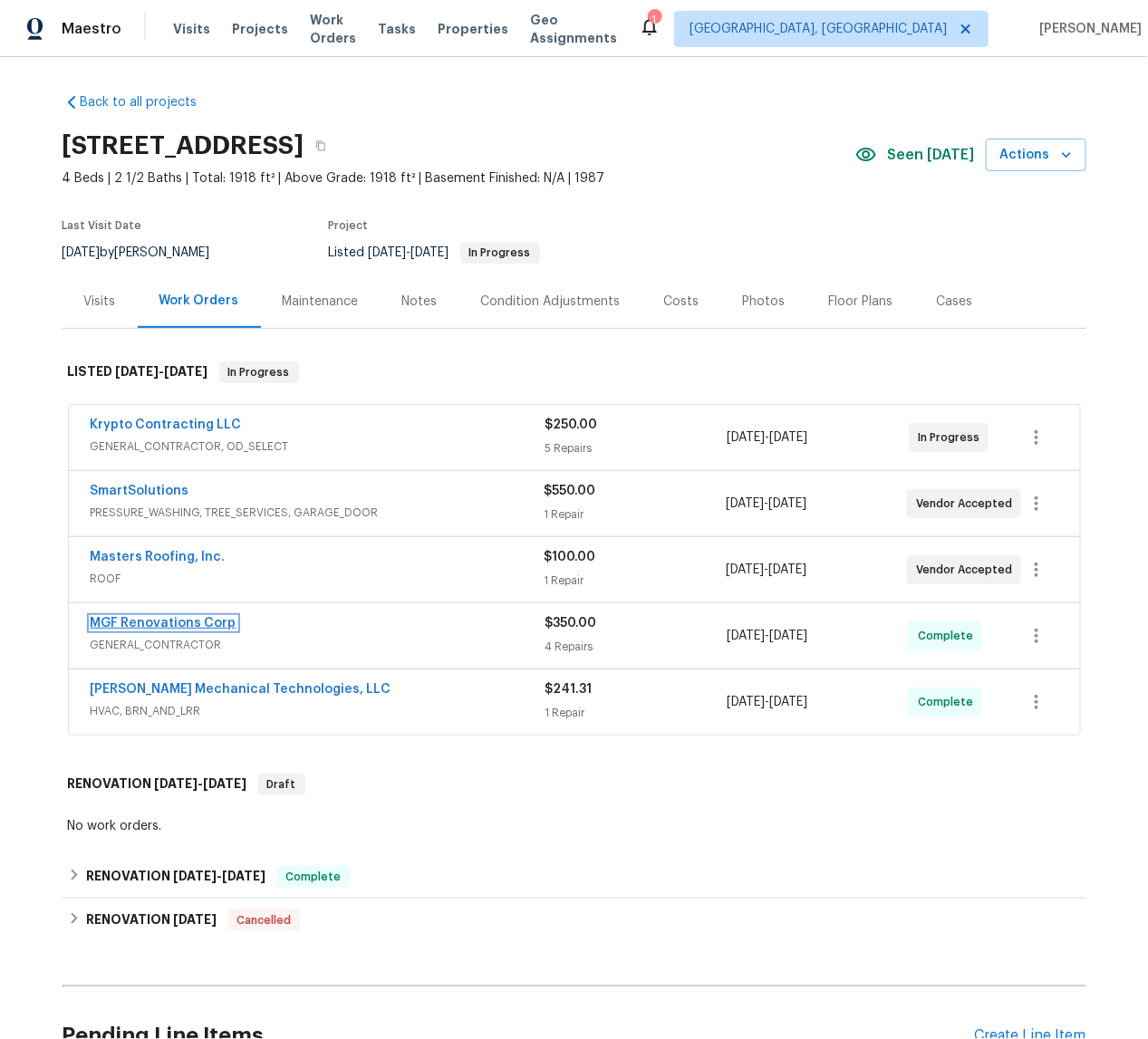 click on "MGF Renovations Corp" at bounding box center (163, 623) 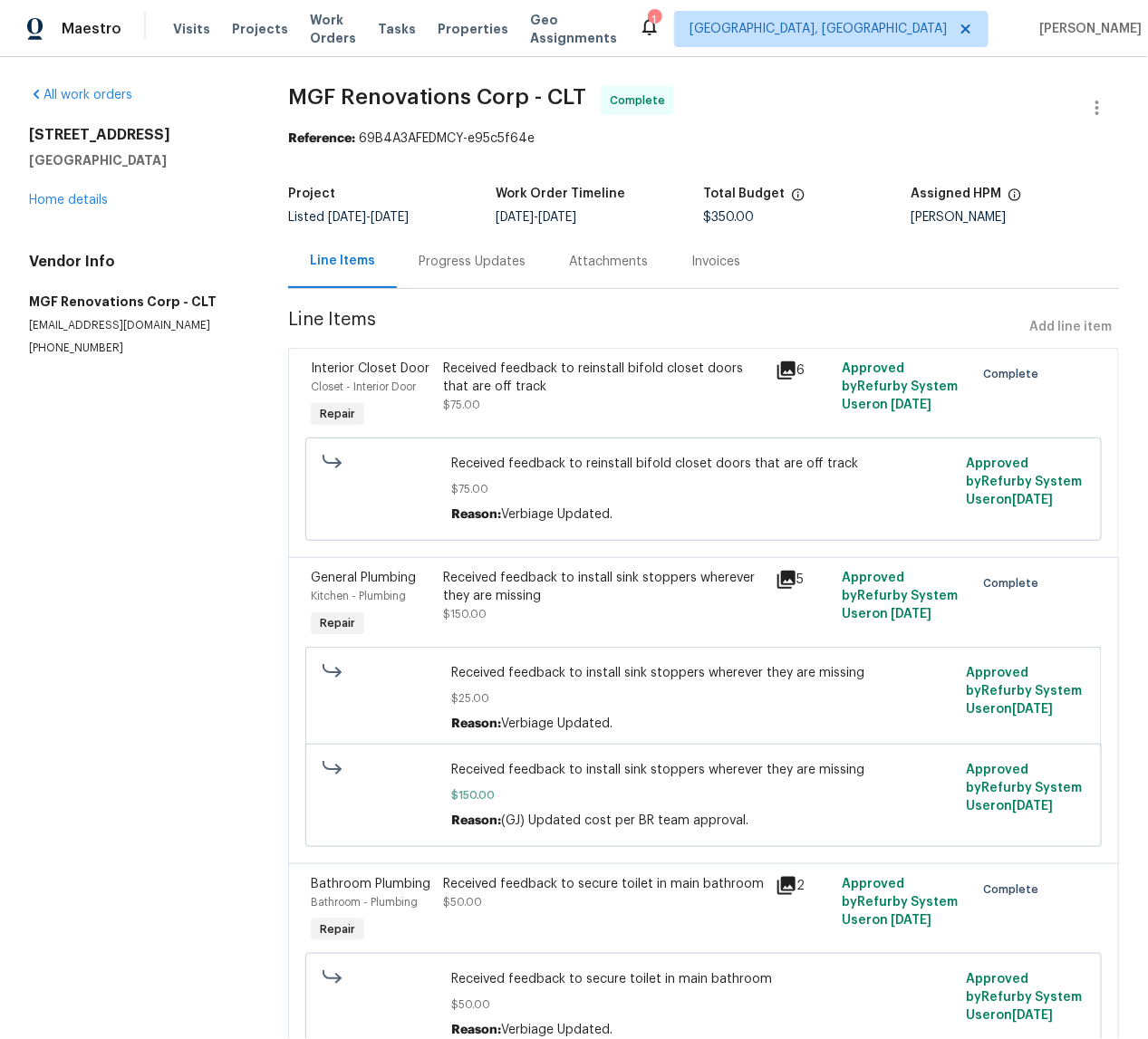 drag, startPoint x: 574, startPoint y: 466, endPoint x: 802, endPoint y: 476, distance: 228.21919 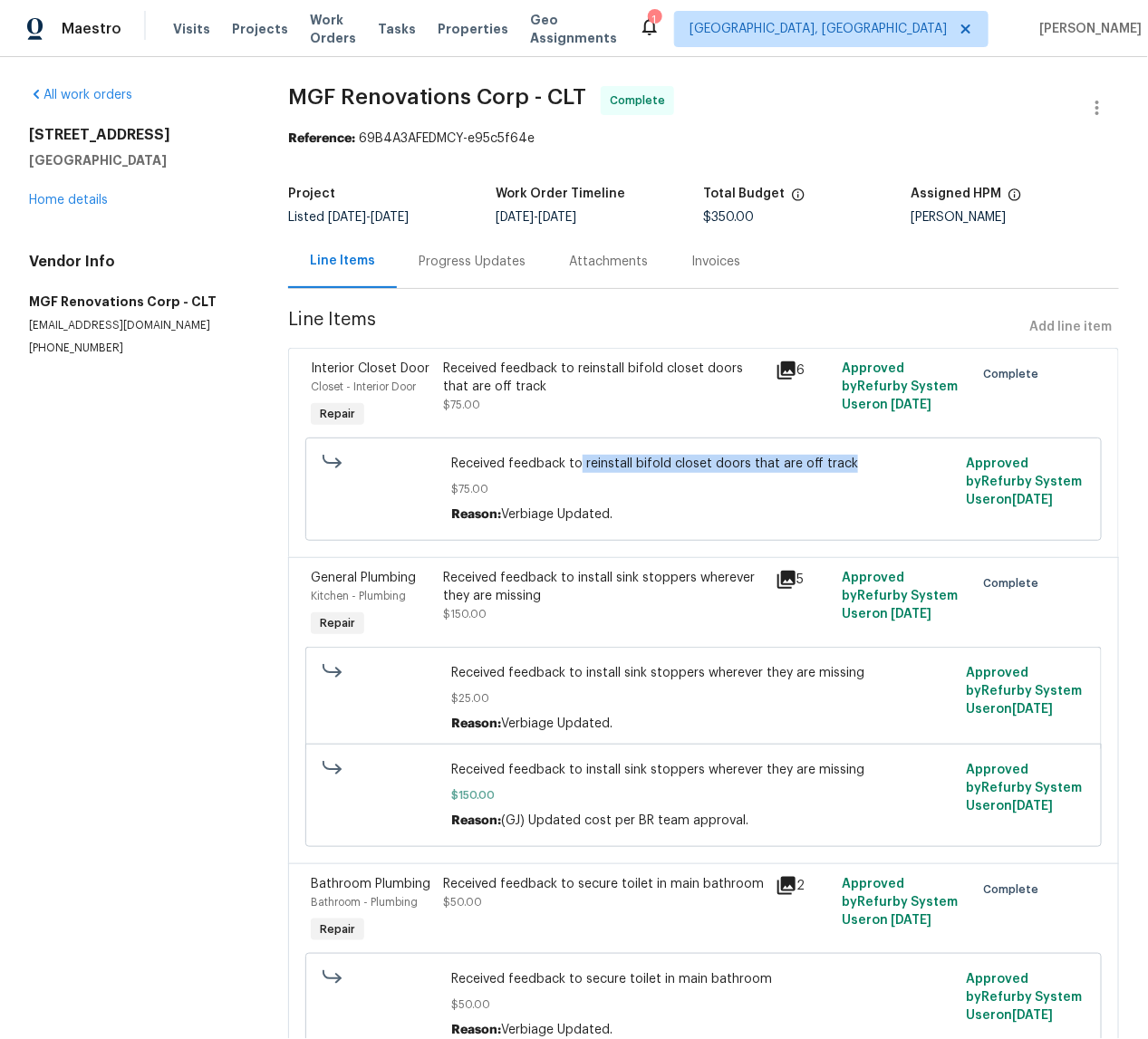 drag, startPoint x: 573, startPoint y: 466, endPoint x: 845, endPoint y: 476, distance: 272.18376 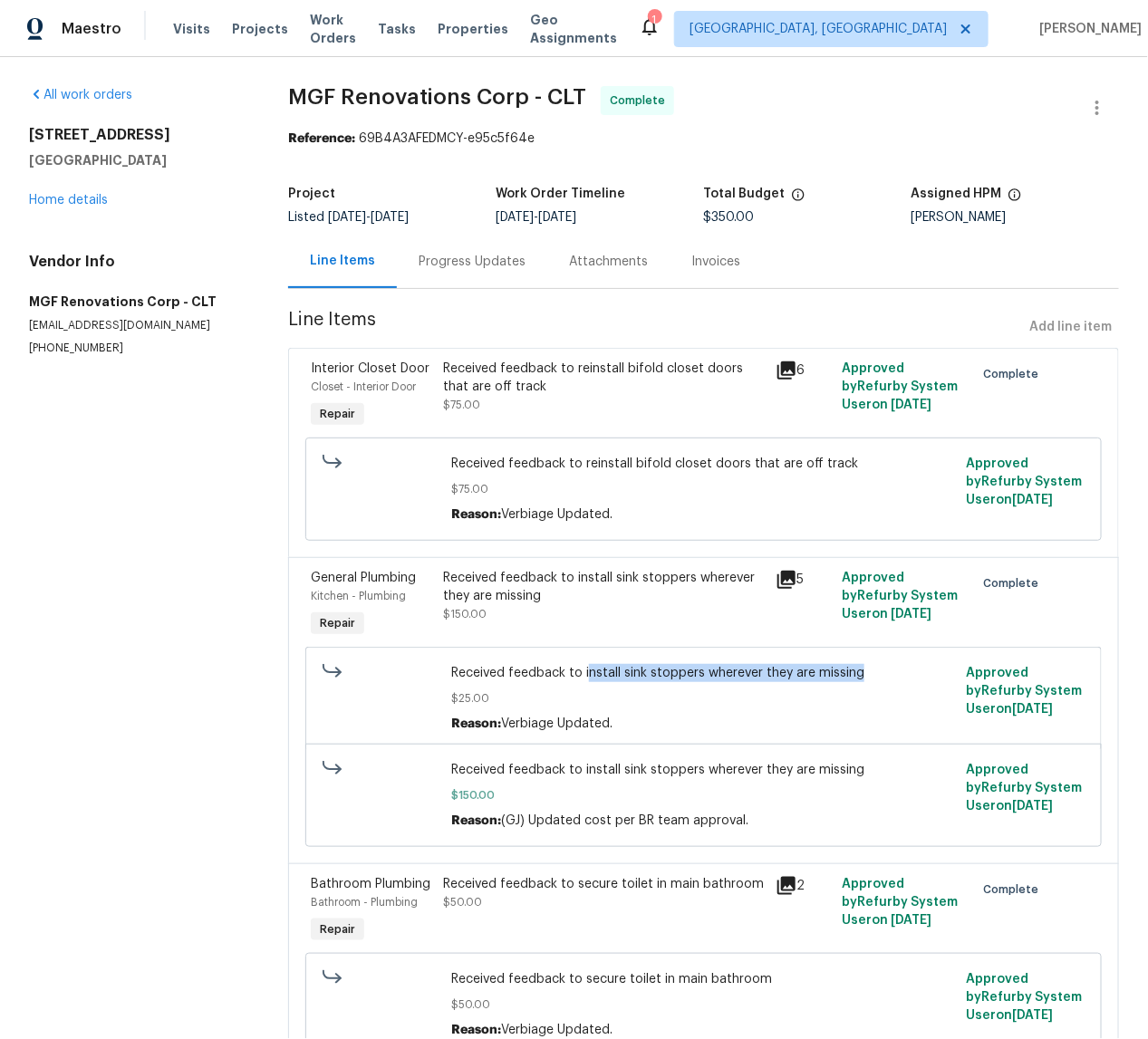 drag, startPoint x: 579, startPoint y: 673, endPoint x: 855, endPoint y: 682, distance: 276.1467 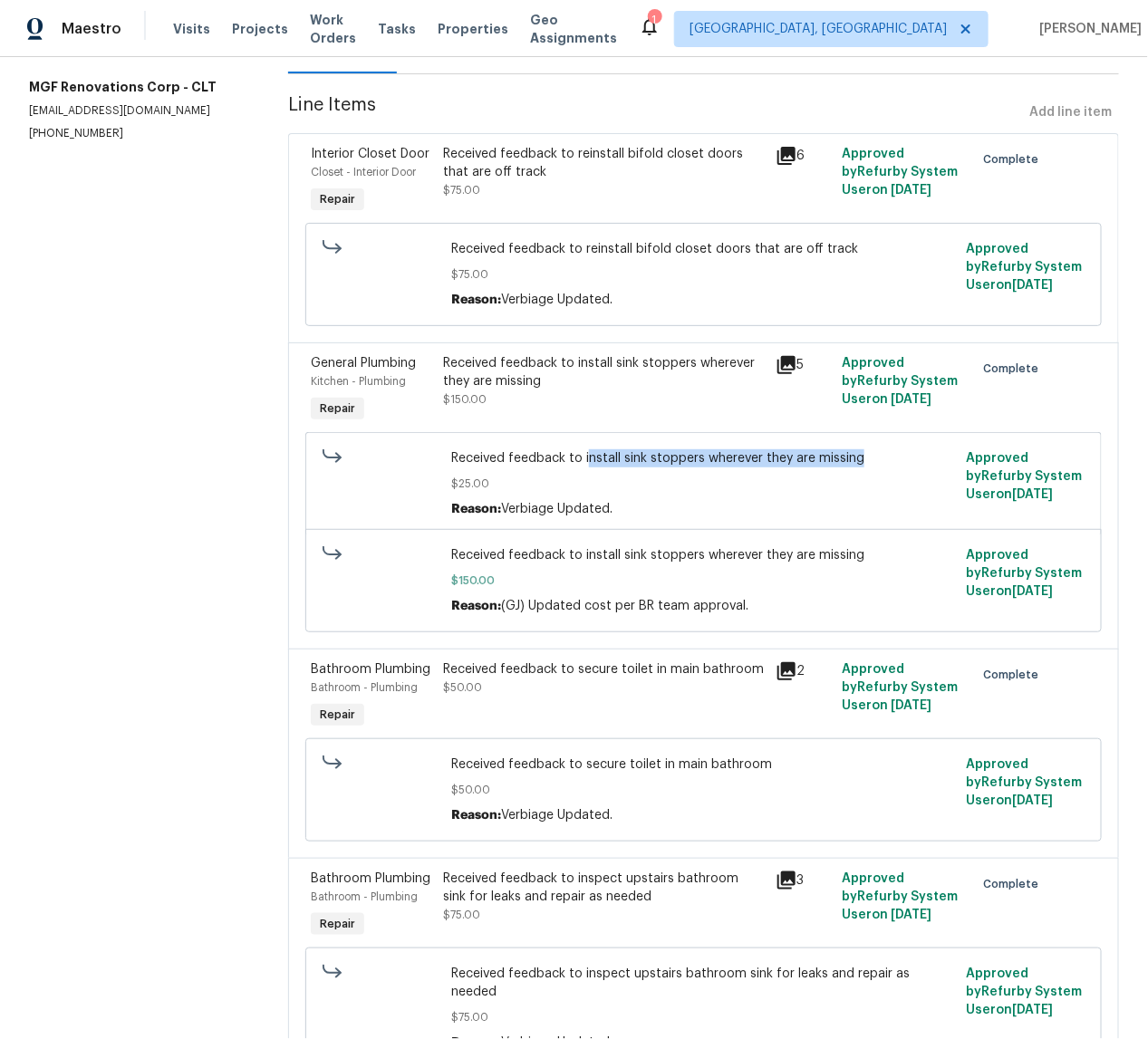 scroll, scrollTop: 216, scrollLeft: 0, axis: vertical 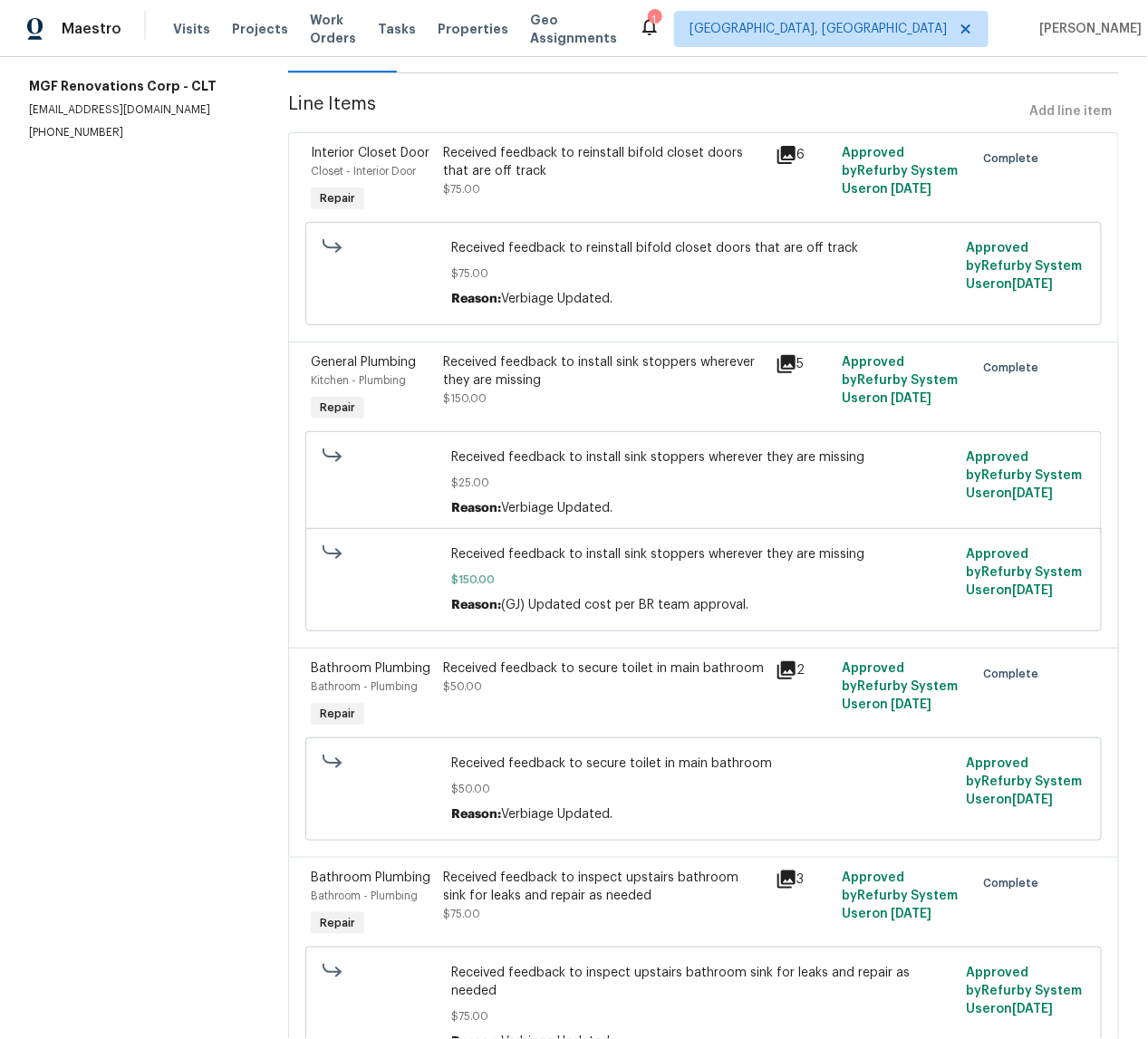 drag, startPoint x: 579, startPoint y: 762, endPoint x: 738, endPoint y: 773, distance: 159.38005 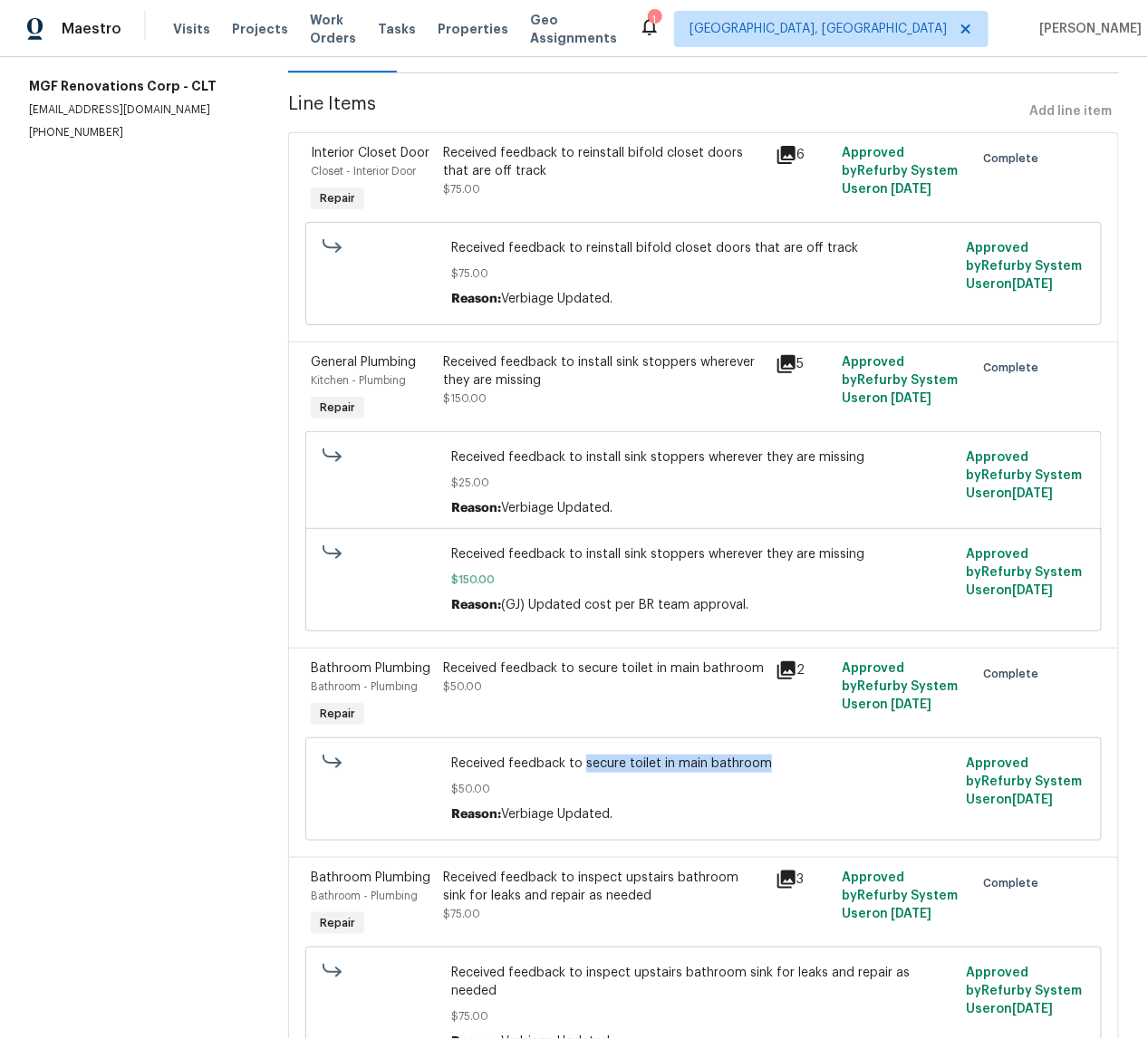 drag, startPoint x: 575, startPoint y: 757, endPoint x: 767, endPoint y: 772, distance: 192.58505 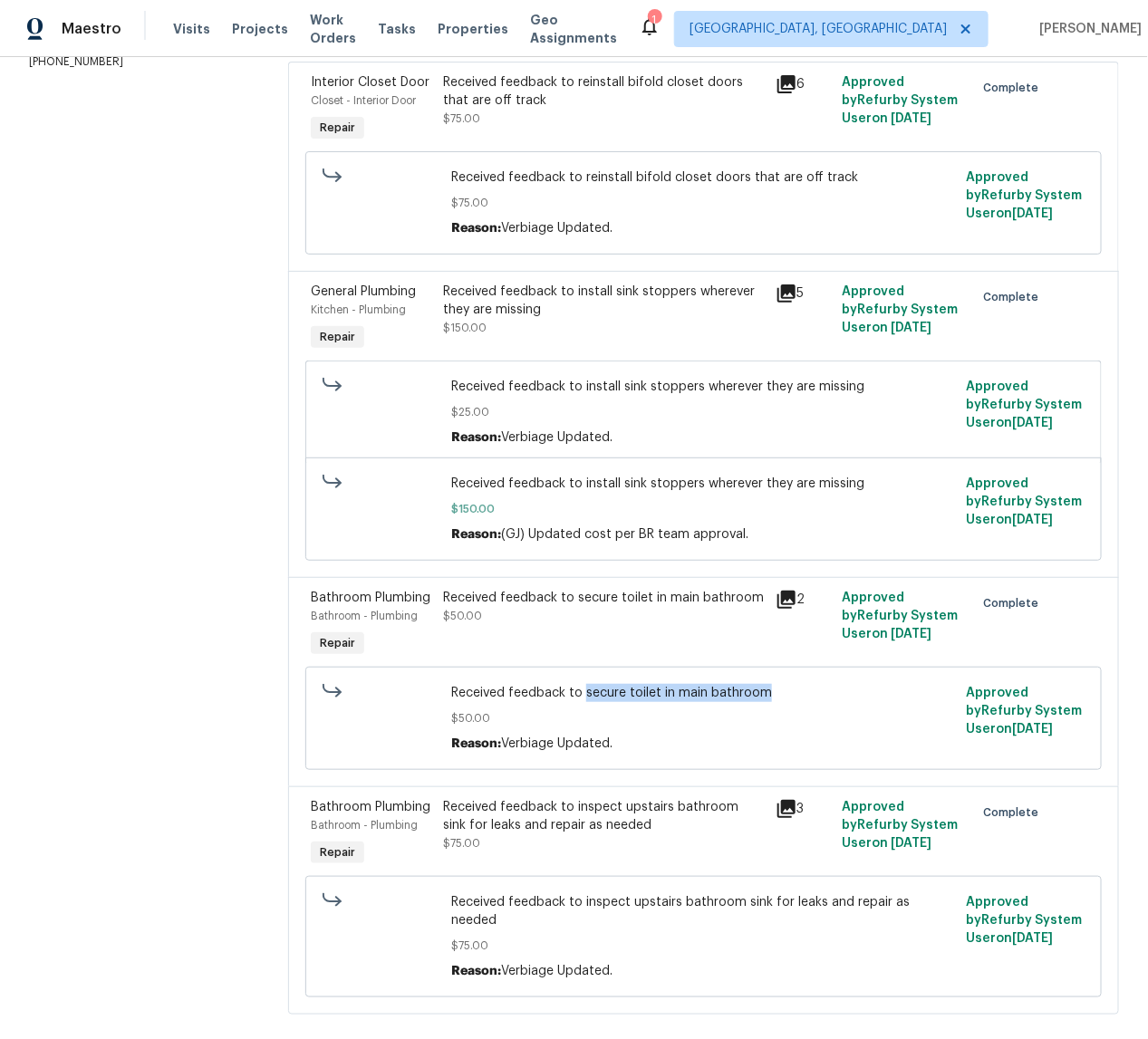 scroll, scrollTop: 332, scrollLeft: 0, axis: vertical 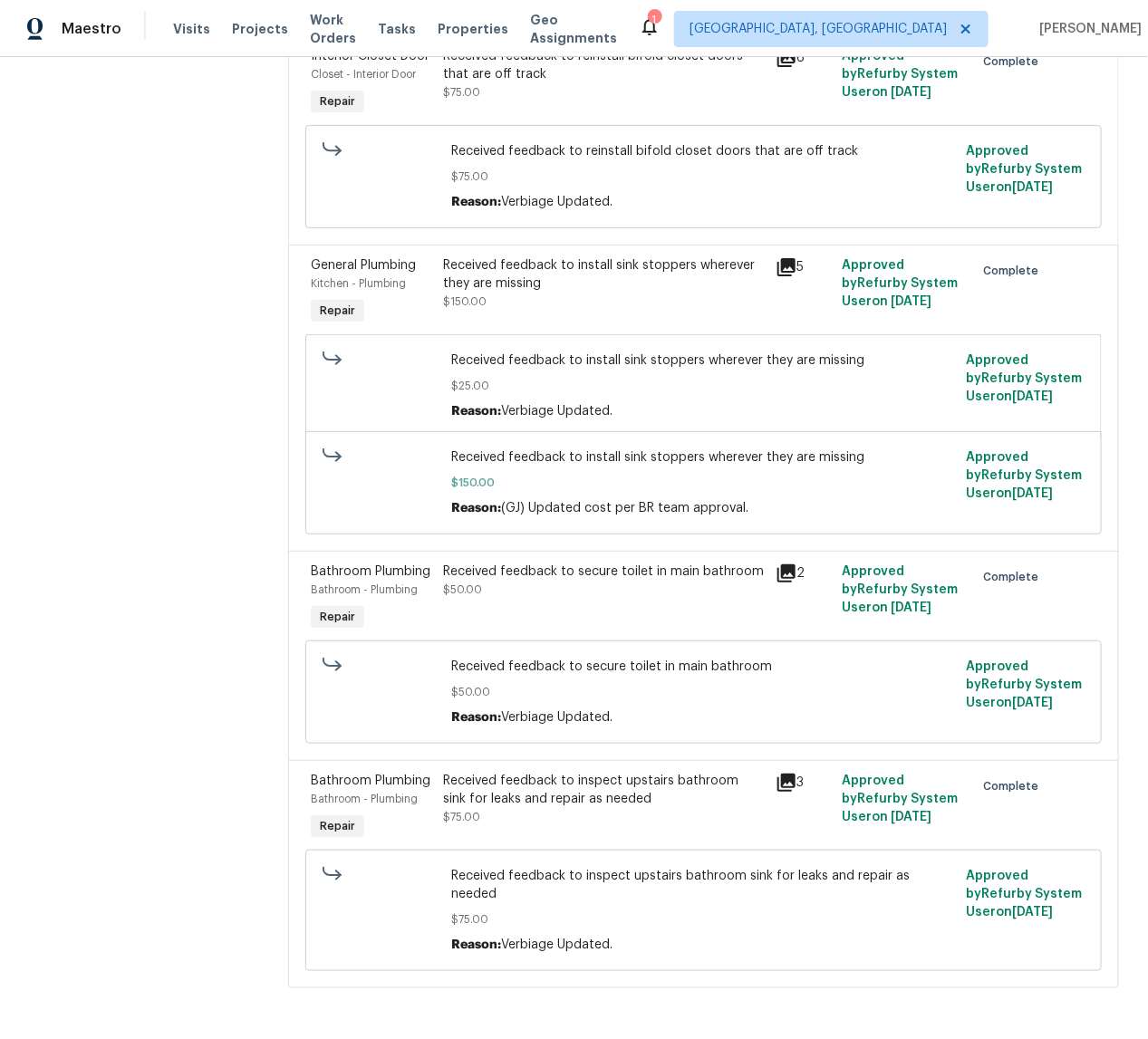 drag, startPoint x: 574, startPoint y: 858, endPoint x: 599, endPoint y: 879, distance: 32.649655 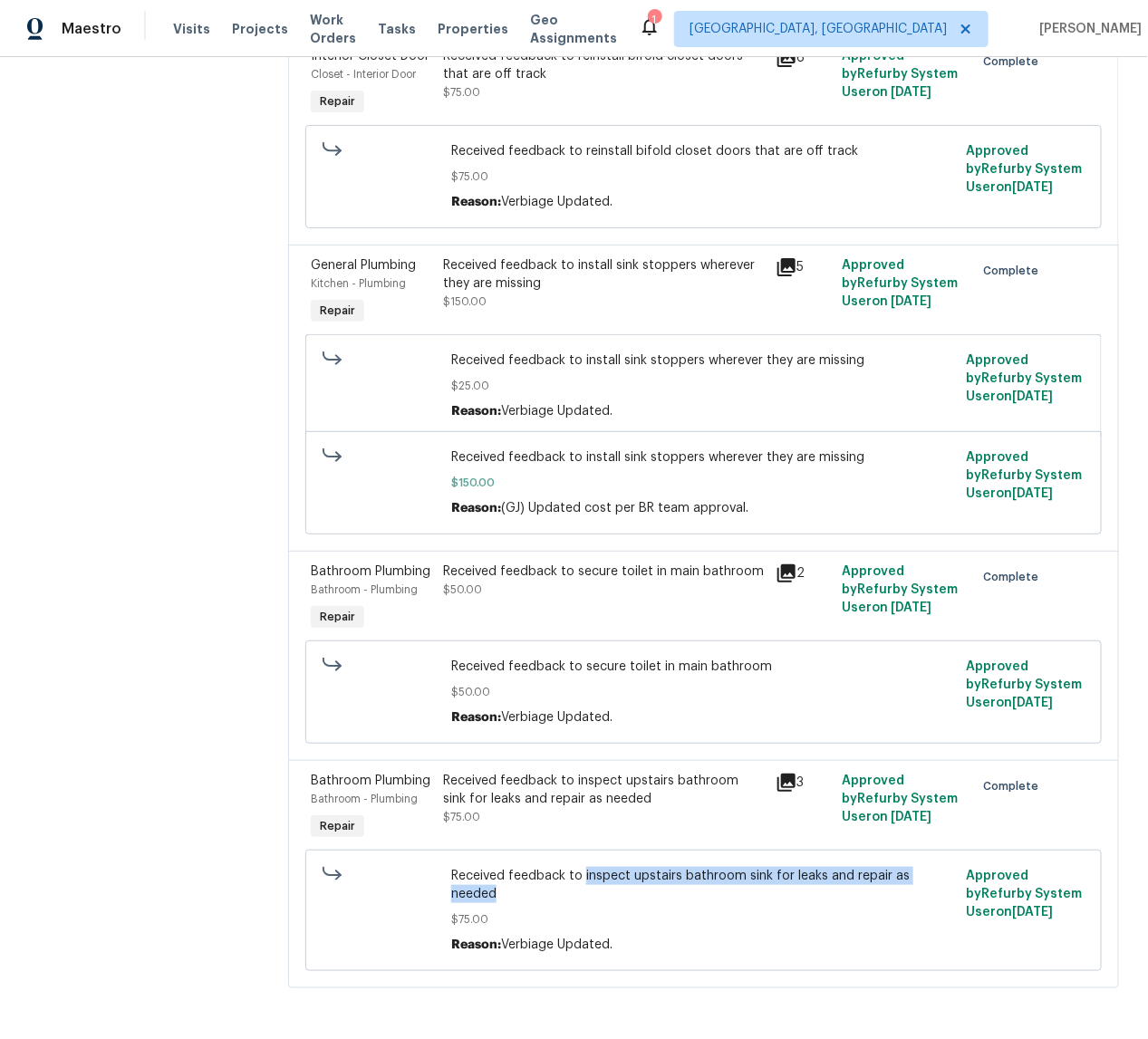 drag, startPoint x: 576, startPoint y: 850, endPoint x: 614, endPoint y: 873, distance: 44.418465 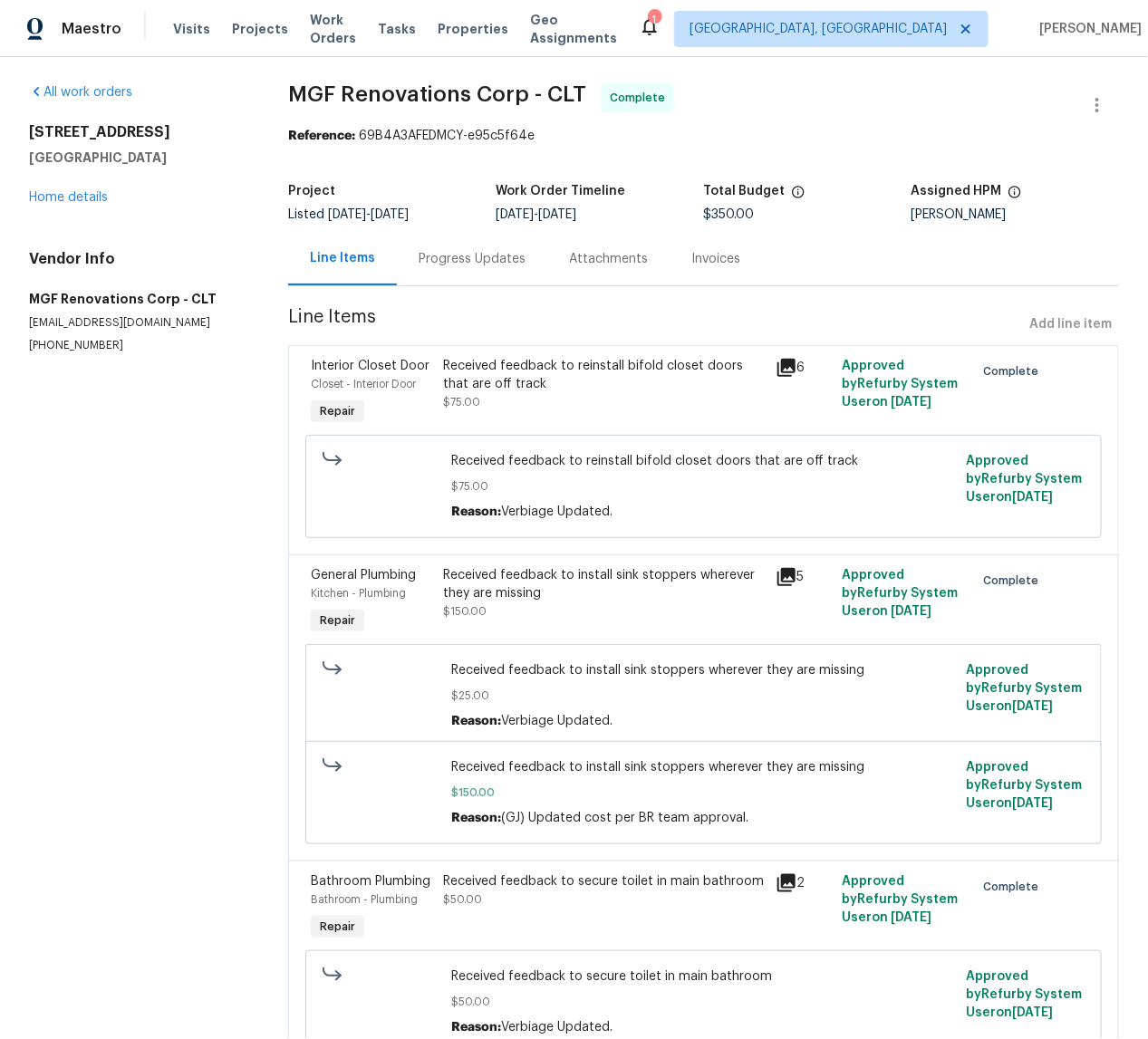 scroll, scrollTop: 0, scrollLeft: 0, axis: both 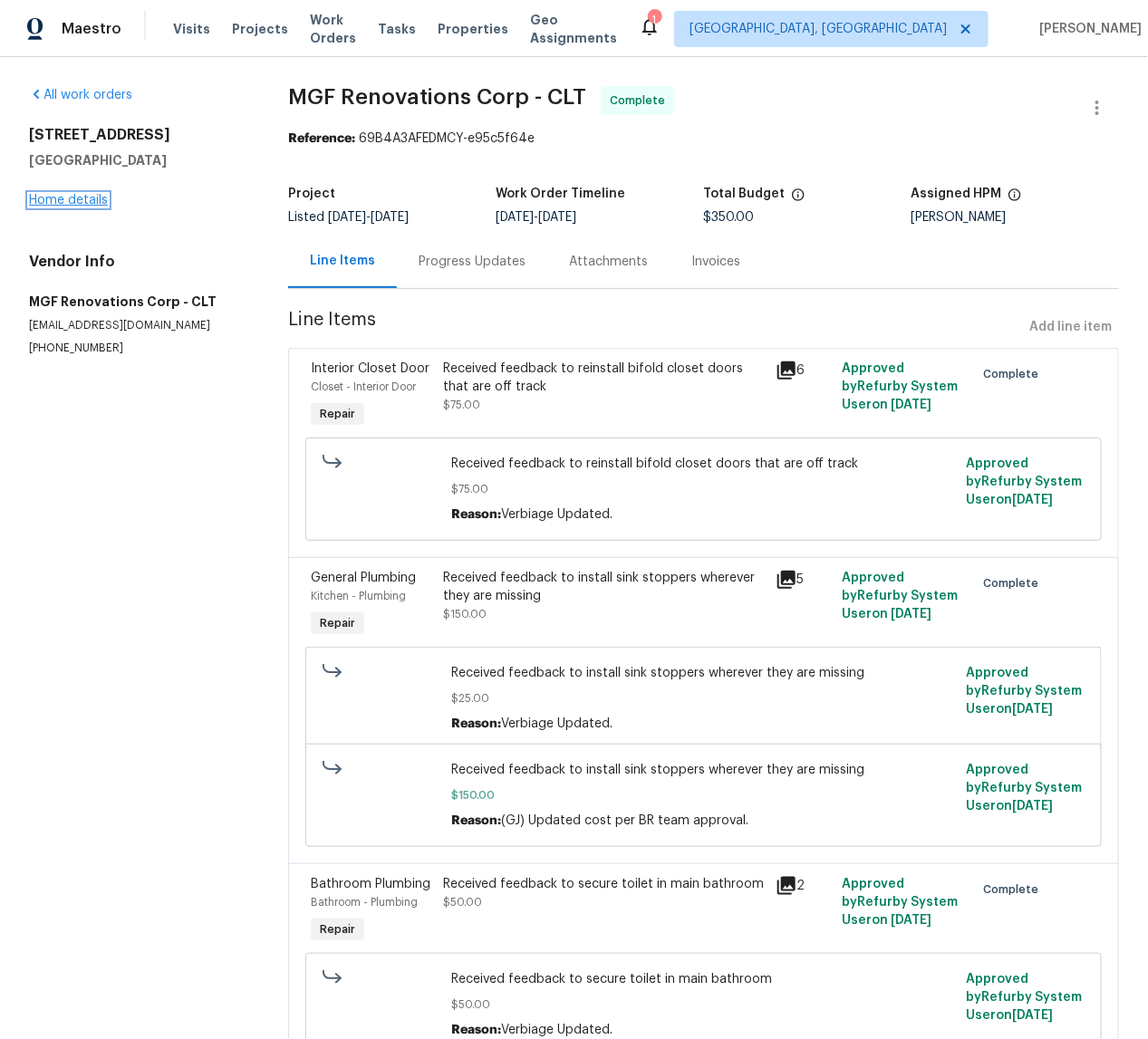 click on "Home details" at bounding box center [68, 200] 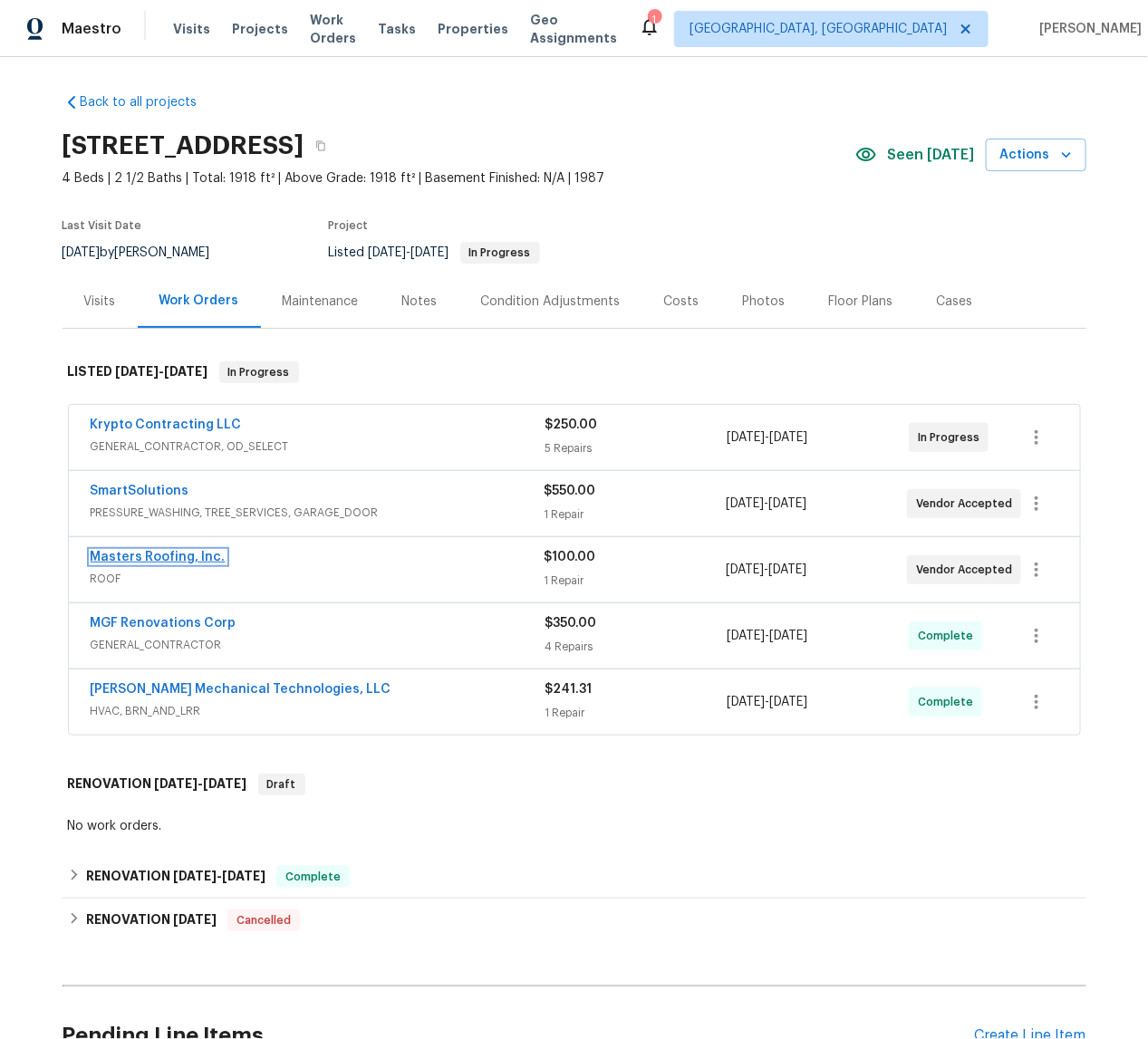click on "Masters Roofing, Inc." at bounding box center (158, 557) 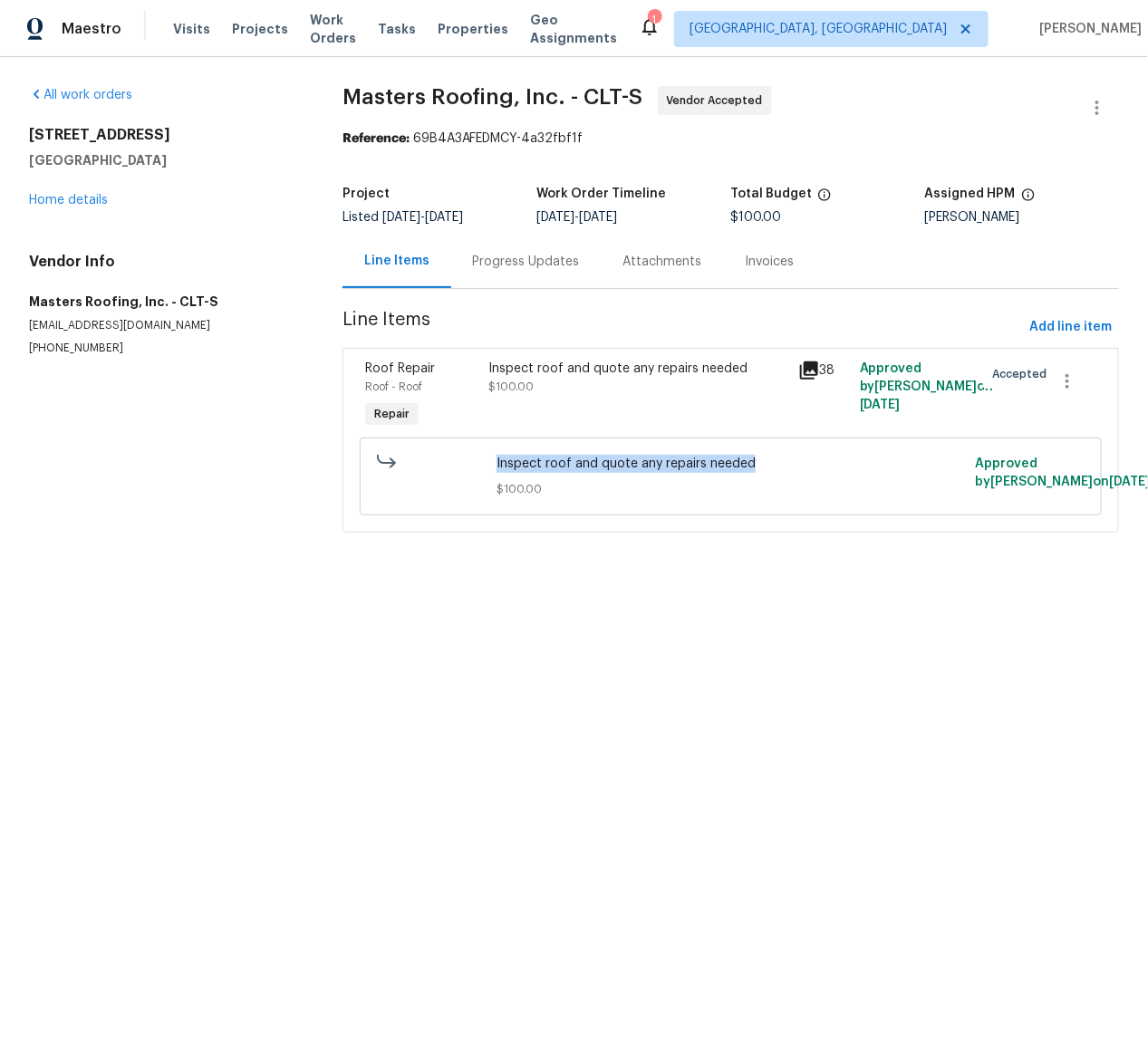 drag, startPoint x: 493, startPoint y: 464, endPoint x: 771, endPoint y: 472, distance: 278.1151 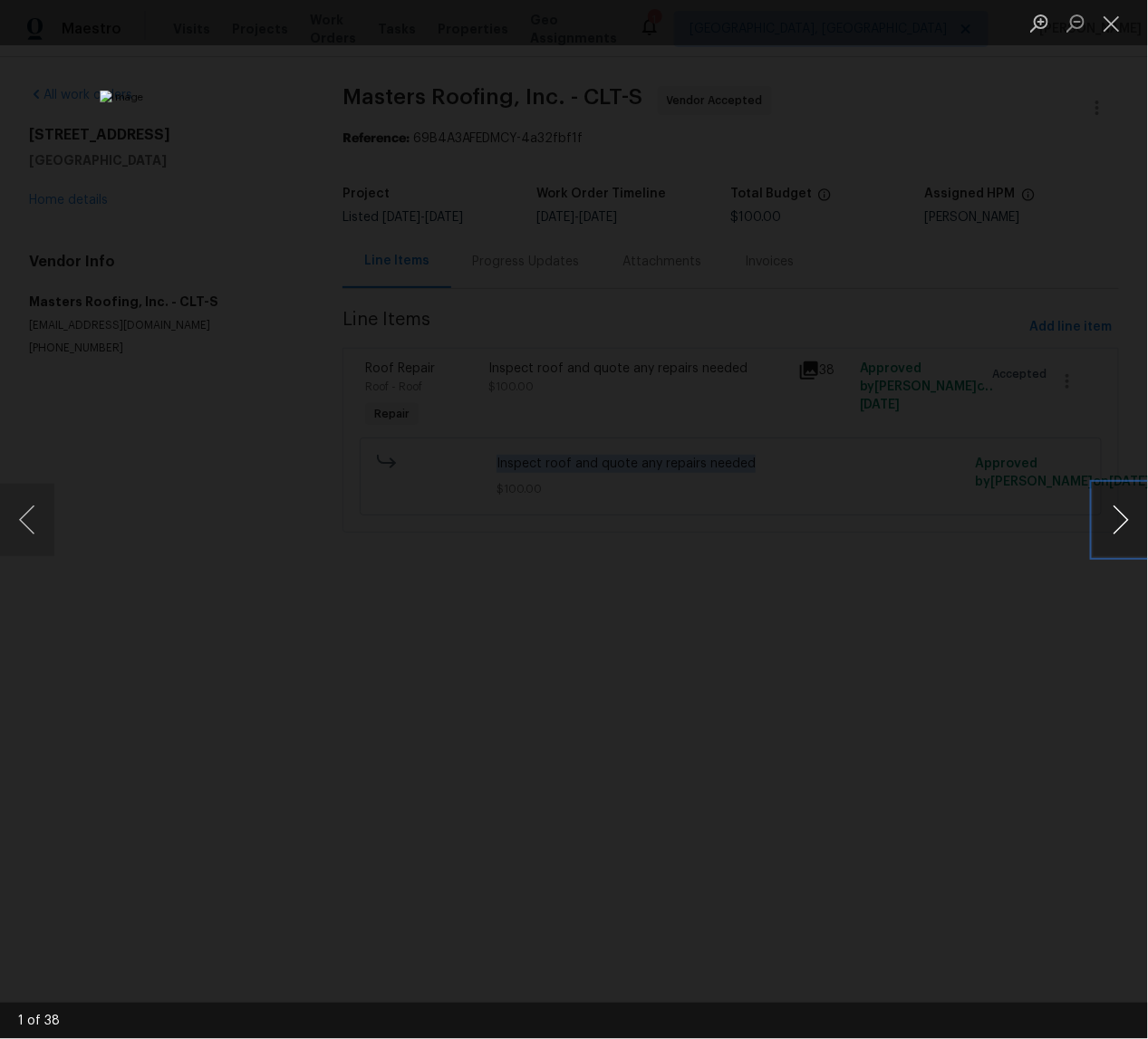 click at bounding box center (1121, 520) 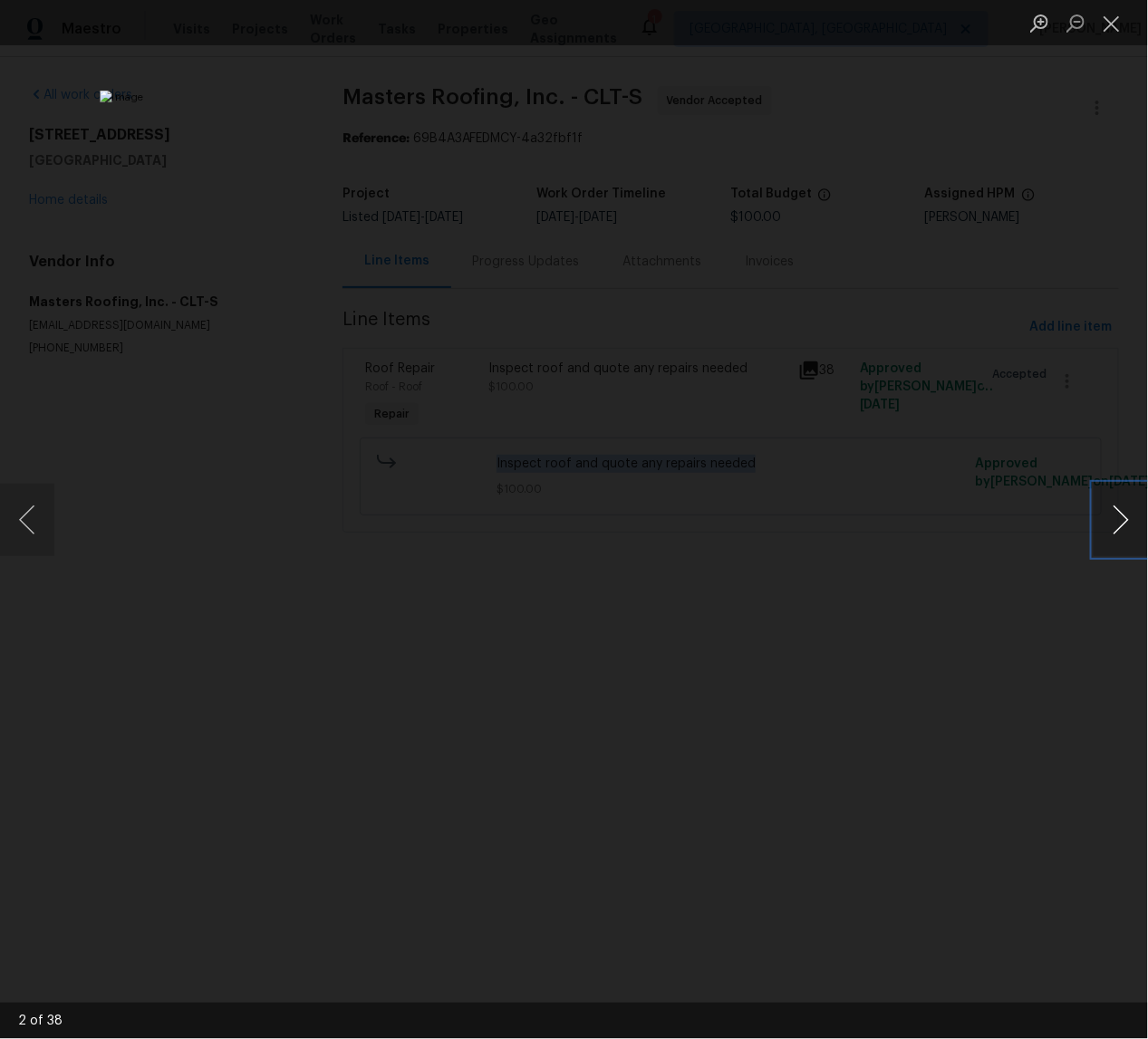 click at bounding box center (1121, 520) 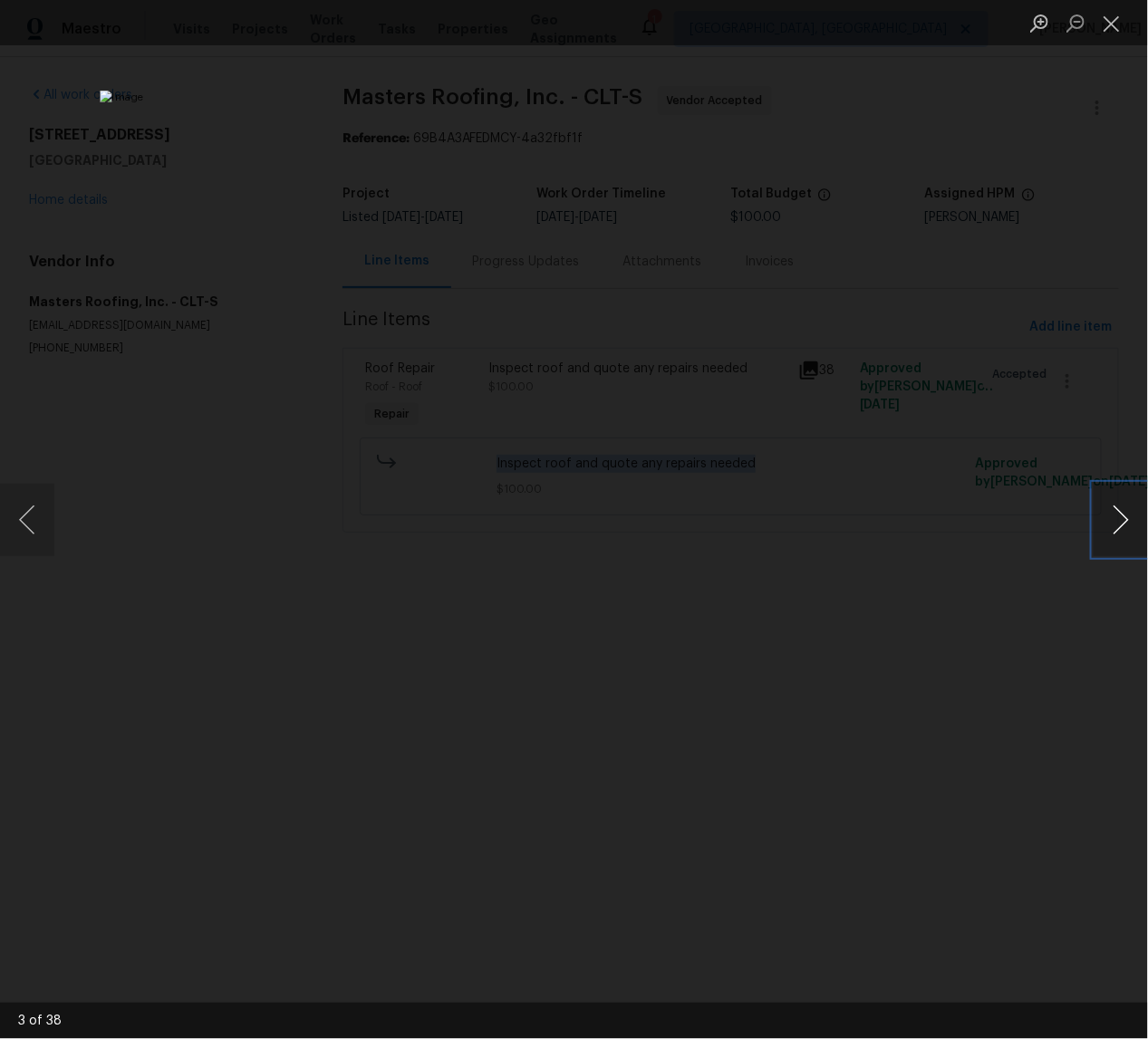 click at bounding box center (1121, 520) 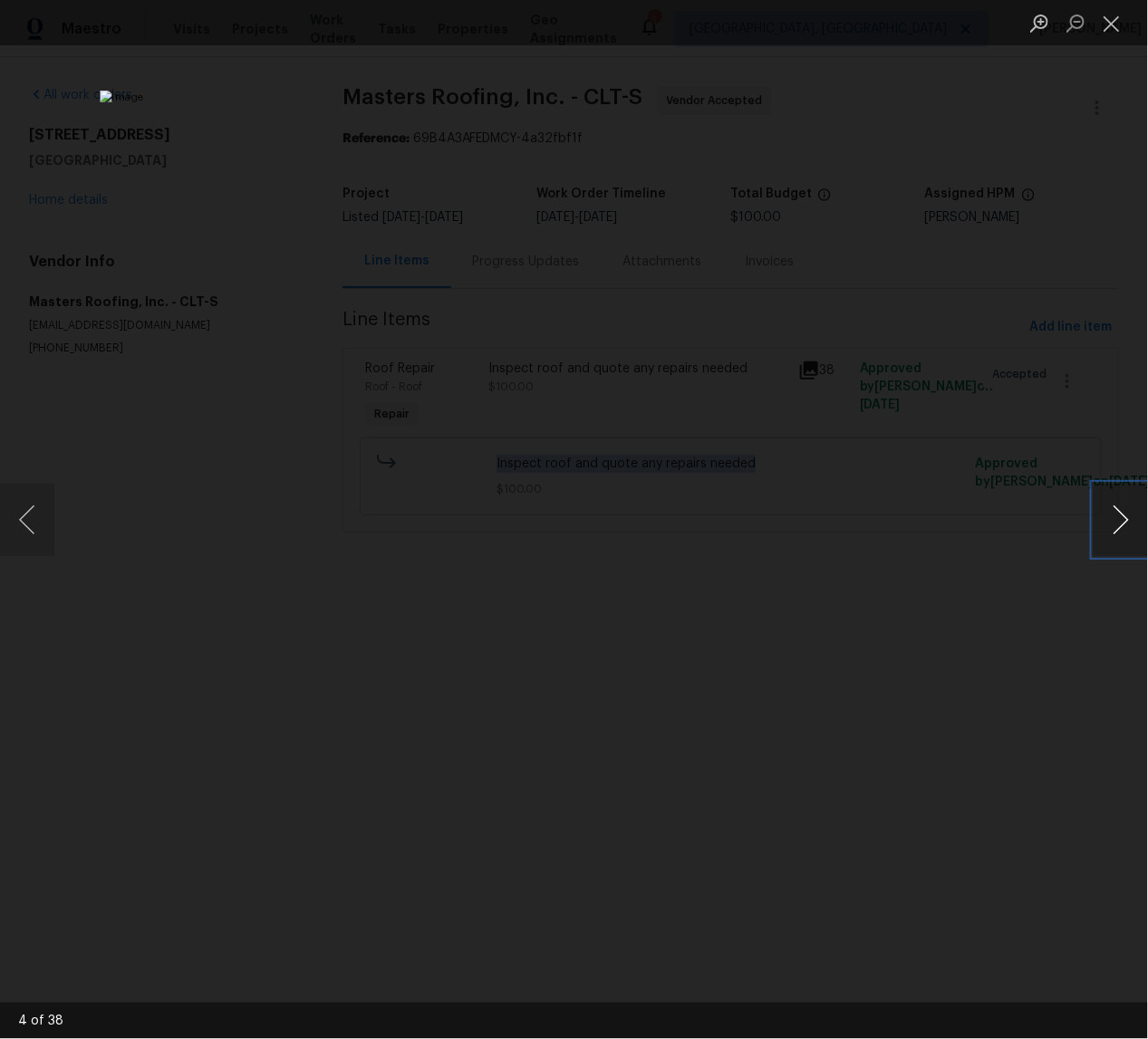 click at bounding box center [1121, 520] 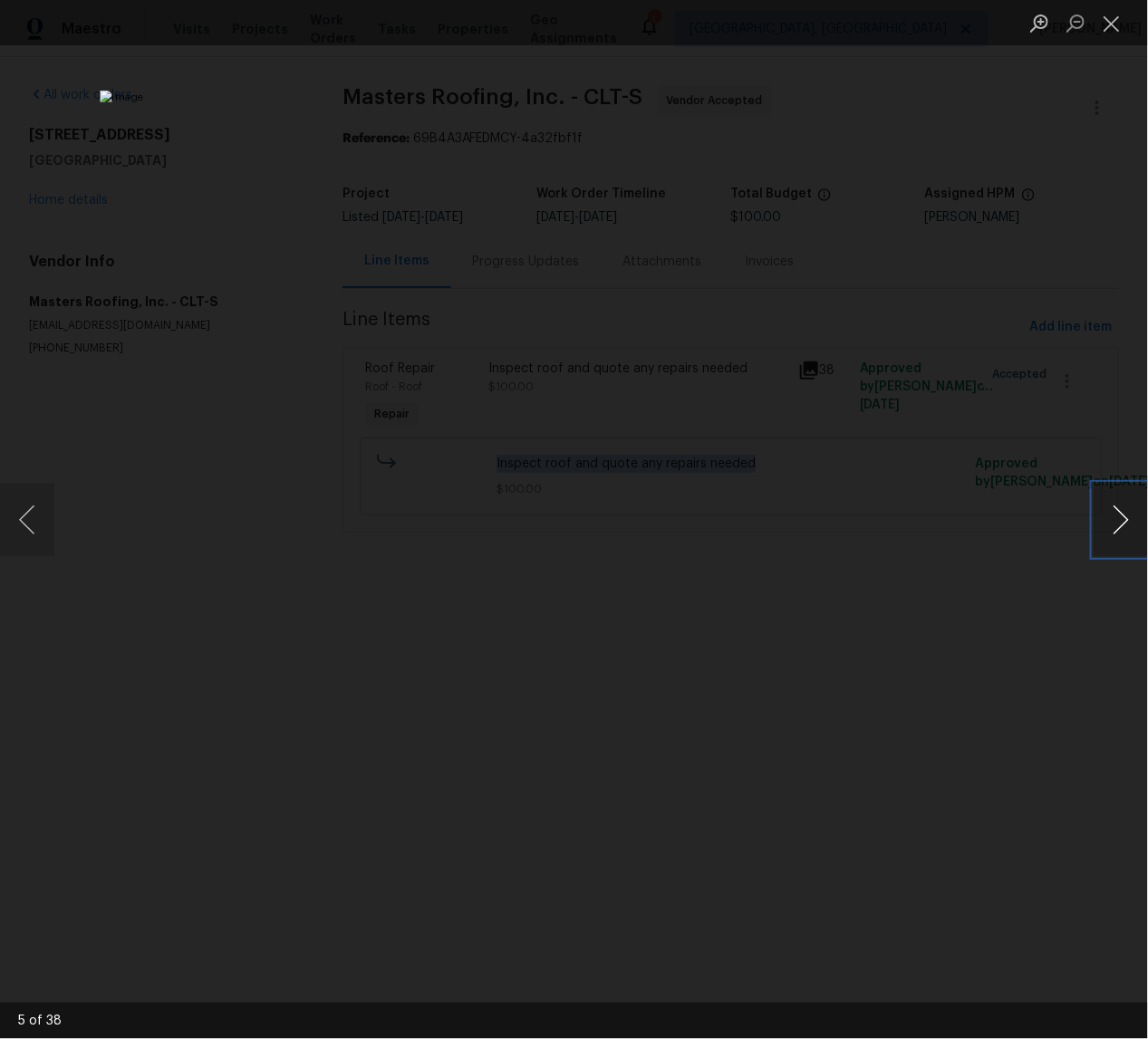 click at bounding box center [1121, 520] 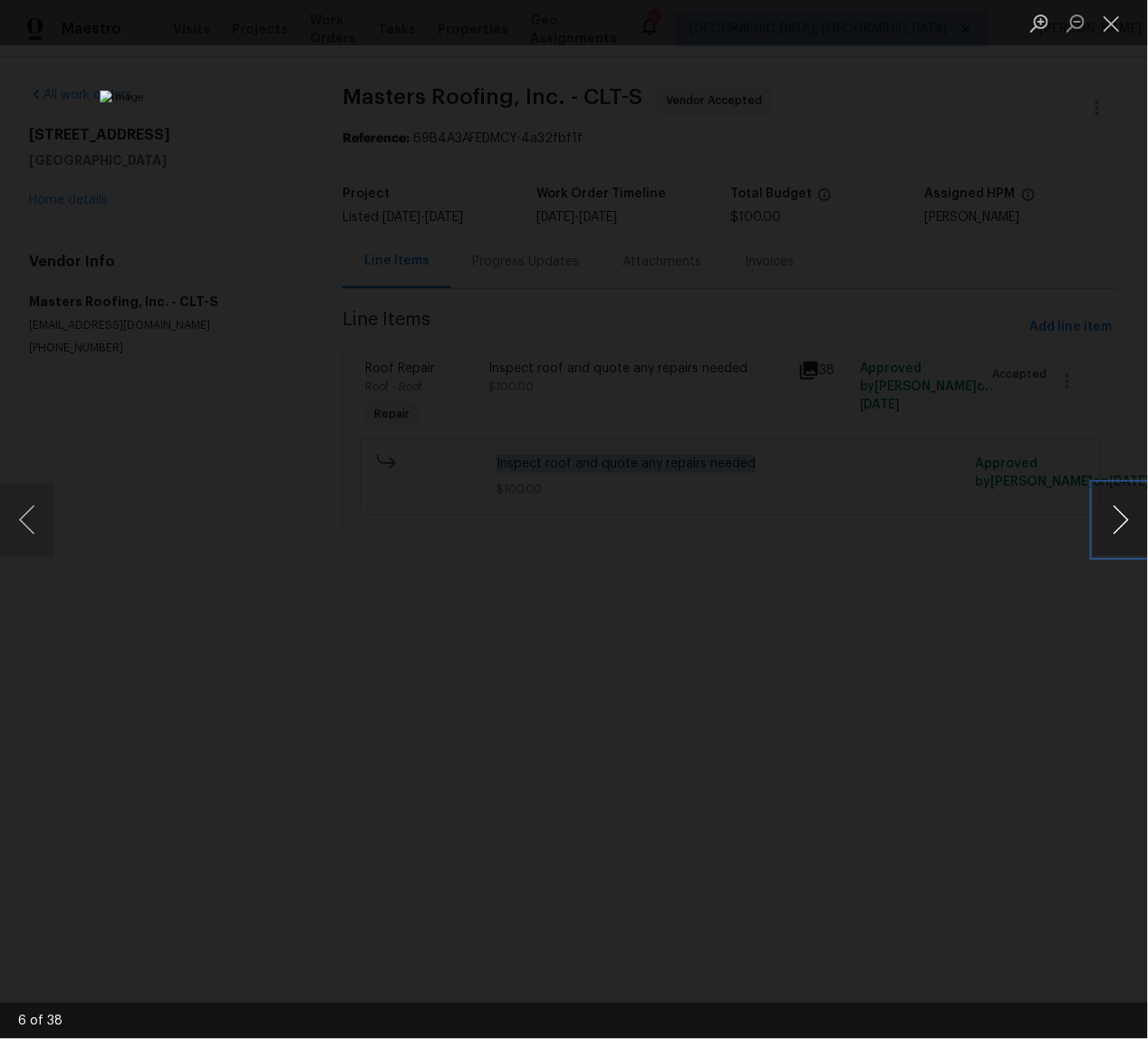 click at bounding box center [1121, 520] 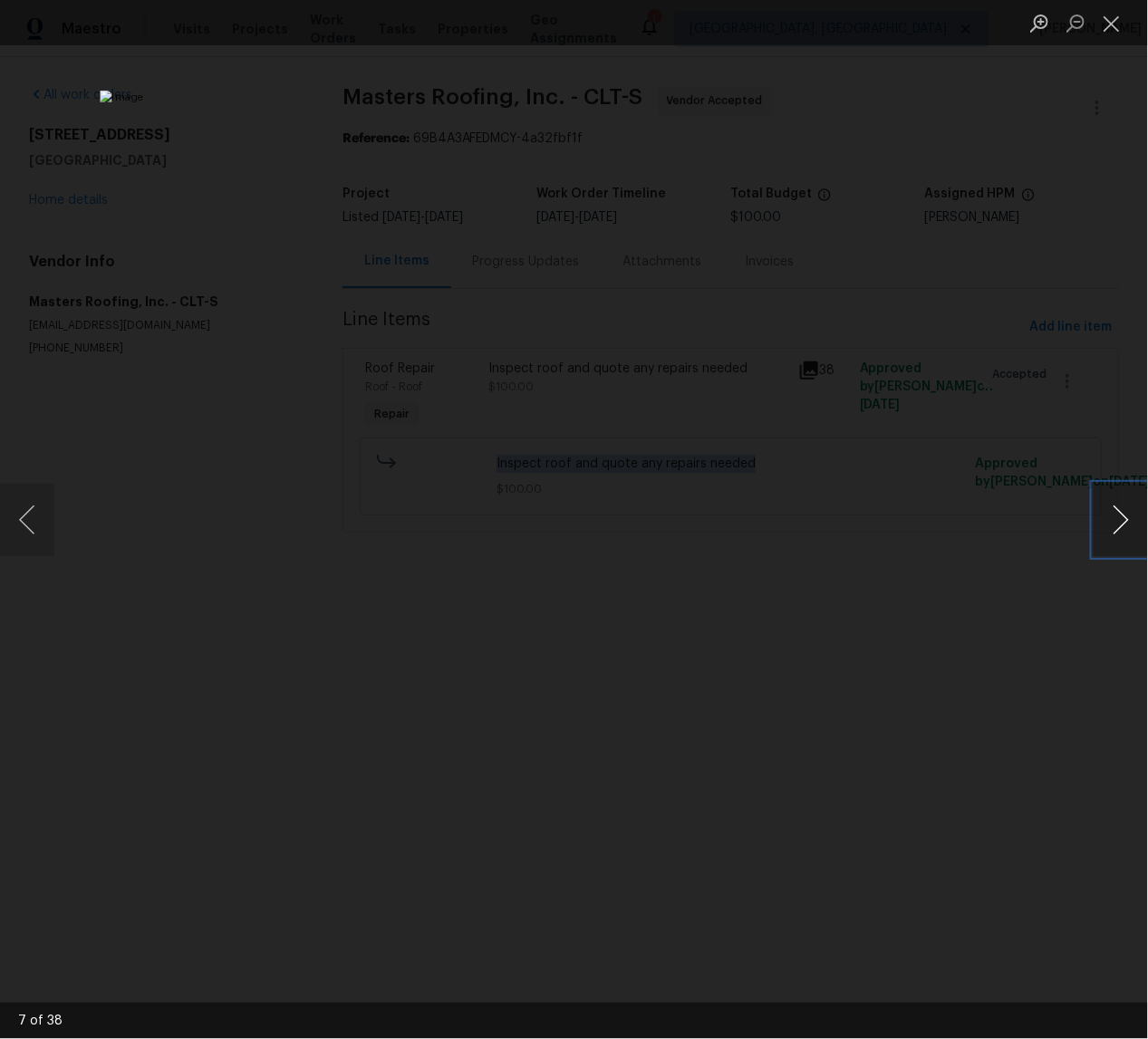 click at bounding box center [1121, 520] 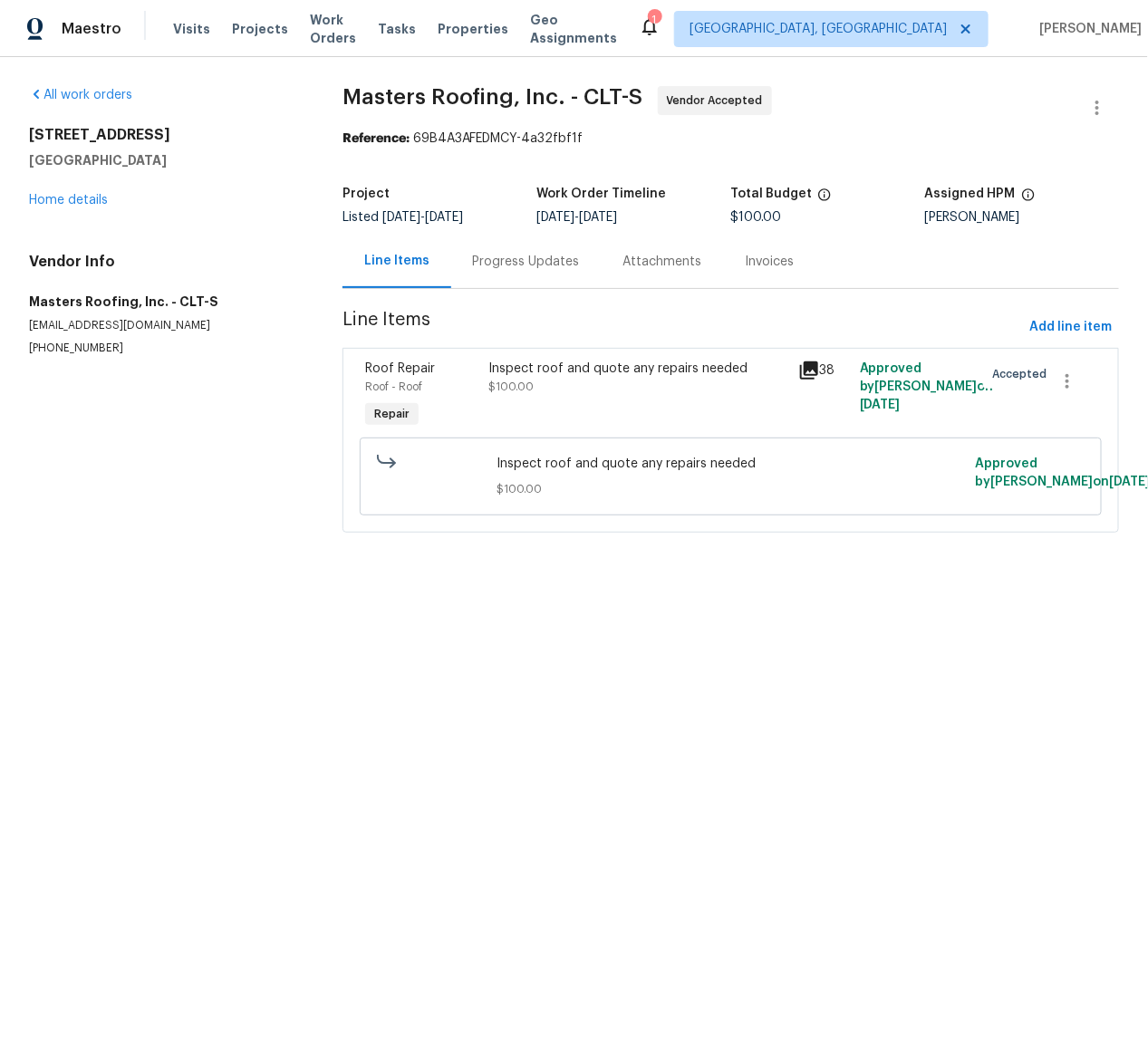 click on "Inspect roof and quote any repairs needed $100.00 Approved by  [PERSON_NAME]  on  [DATE]" at bounding box center [730, 476] 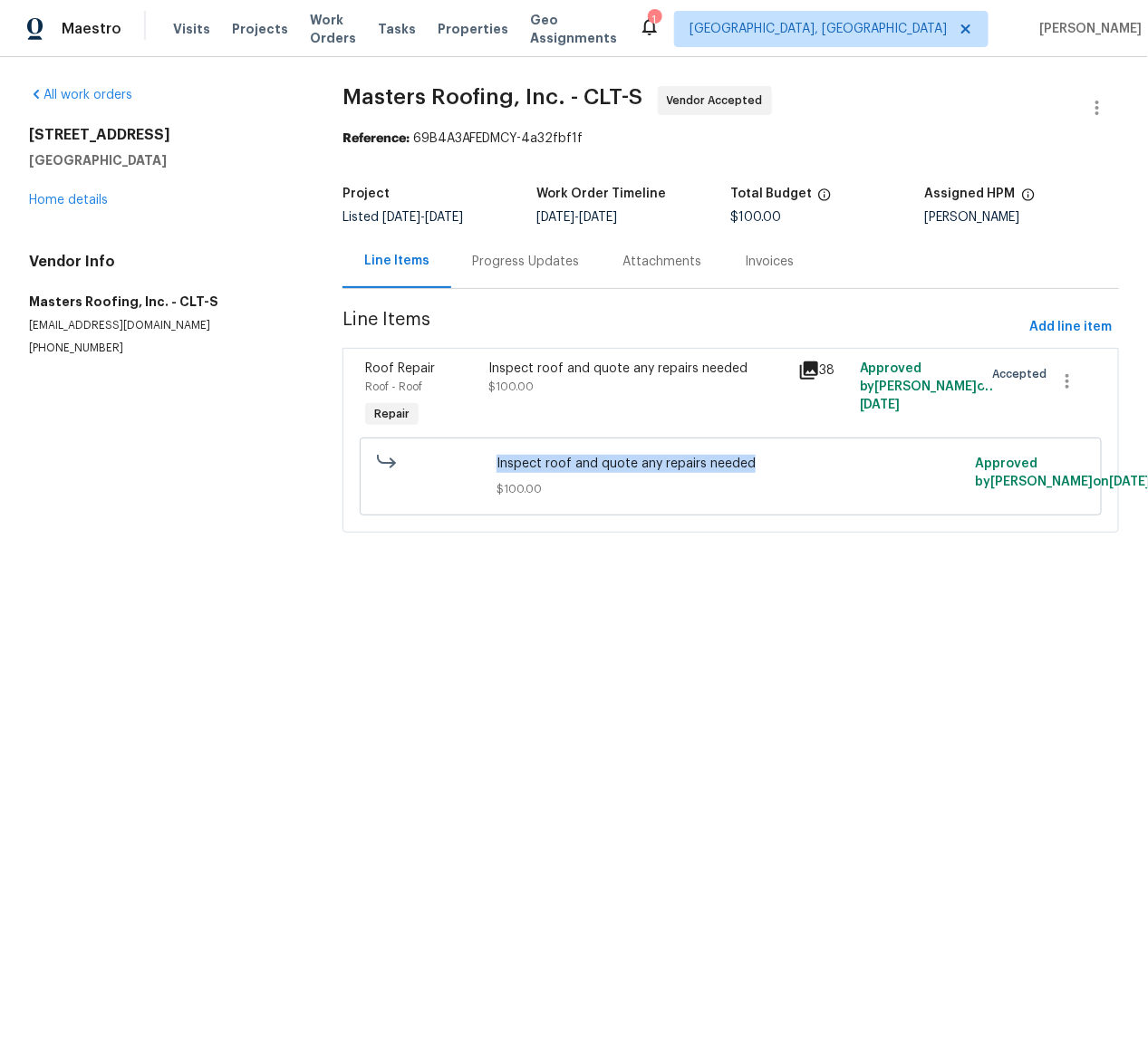 drag, startPoint x: 487, startPoint y: 463, endPoint x: 763, endPoint y: 472, distance: 276.1467 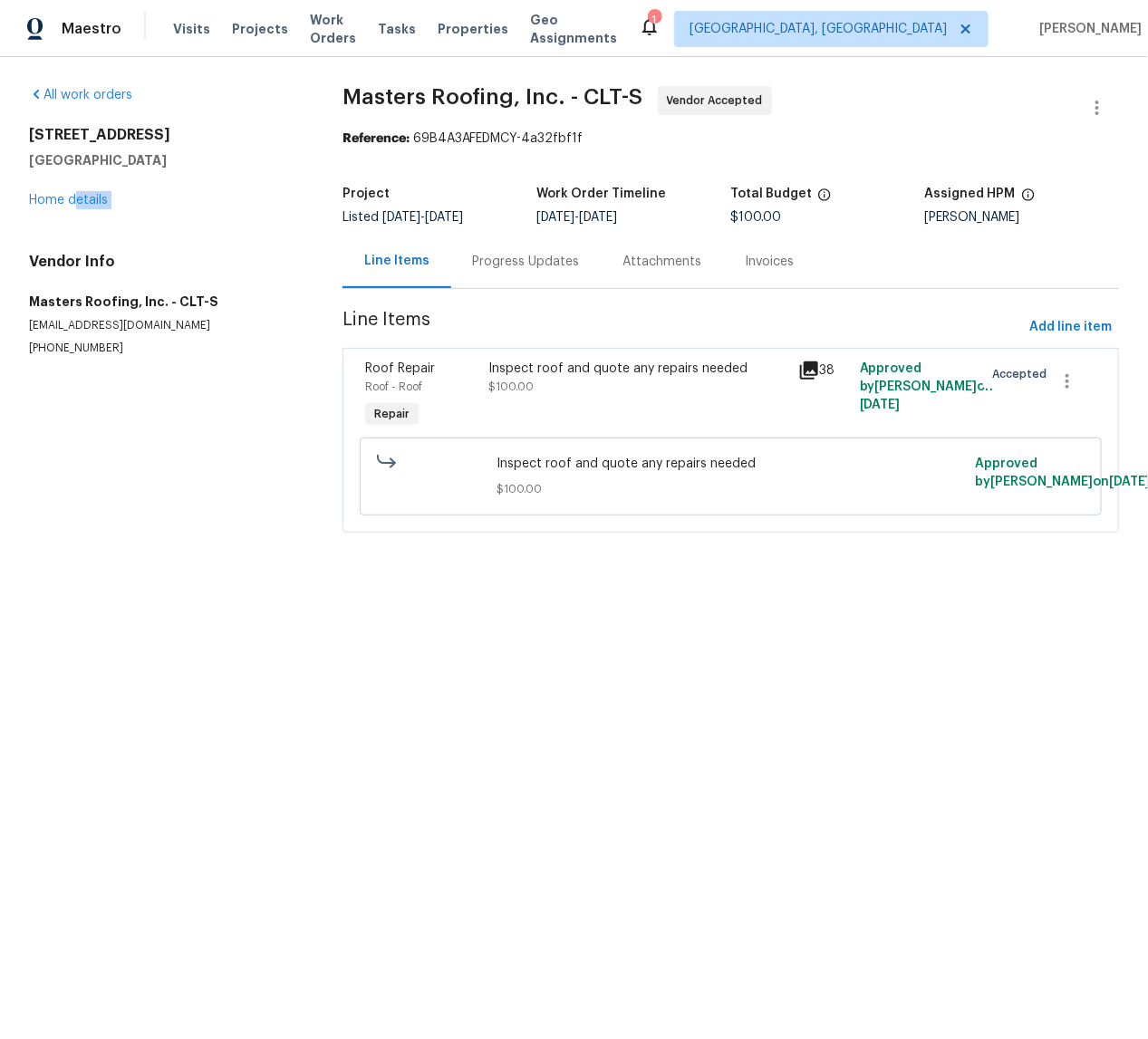 click on "All work orders [STREET_ADDRESS] Home details Vendor Info Masters Roofing, Inc. - CLT-S [EMAIL_ADDRESS][DOMAIN_NAME] [PHONE_NUMBER]" at bounding box center (164, 221) 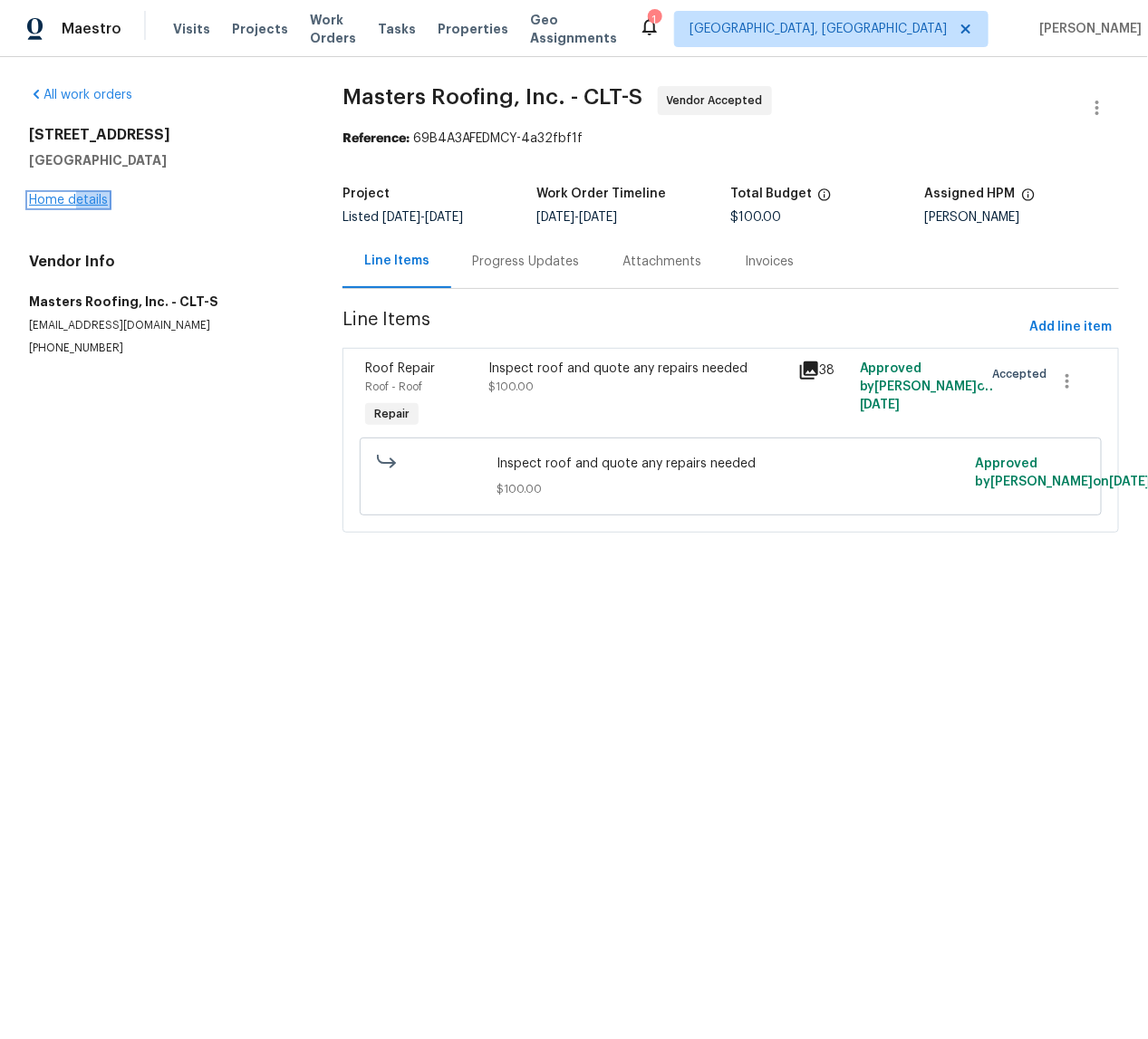 click on "Home details" at bounding box center [68, 200] 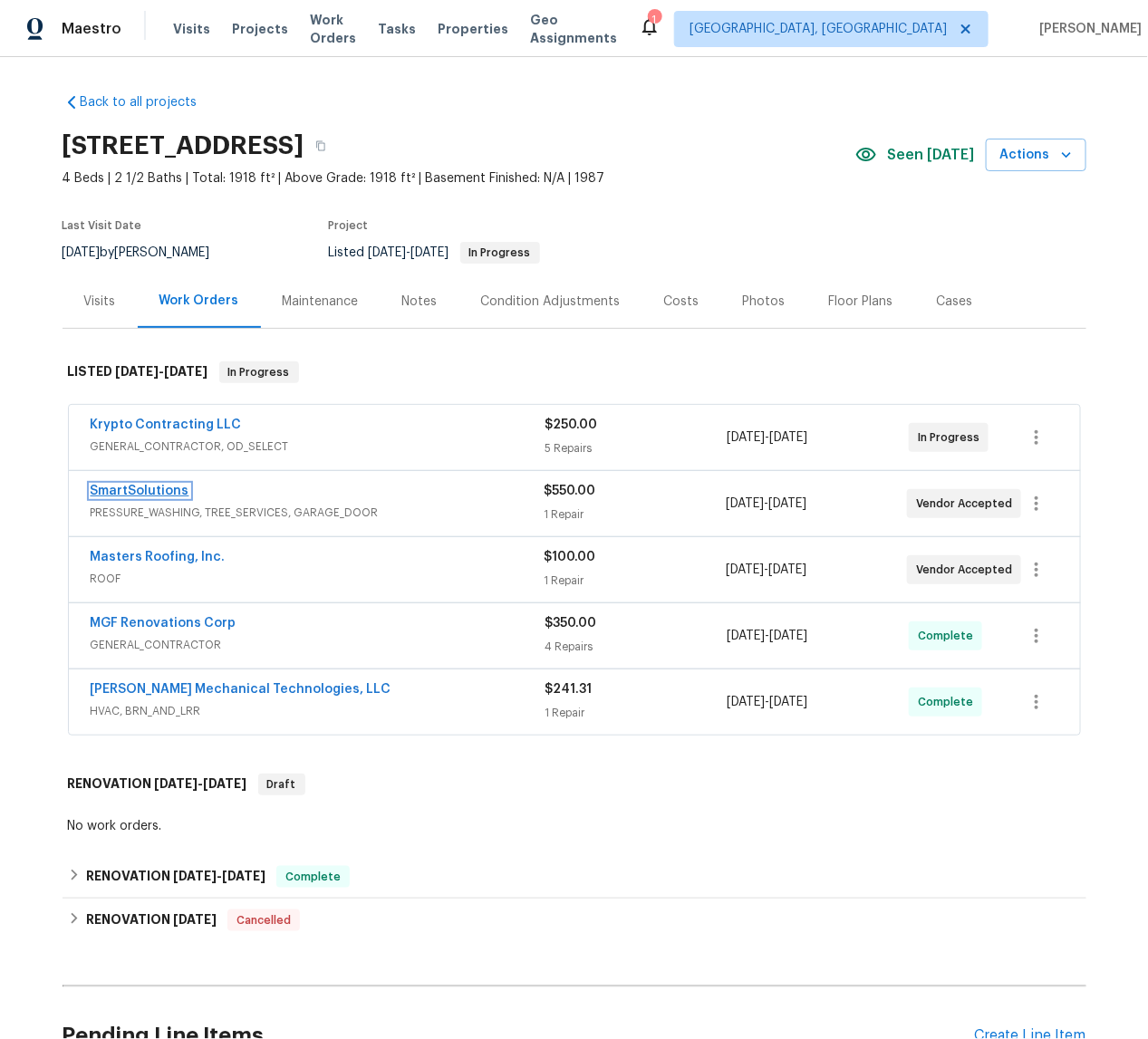 click on "SmartSolutions" at bounding box center [140, 491] 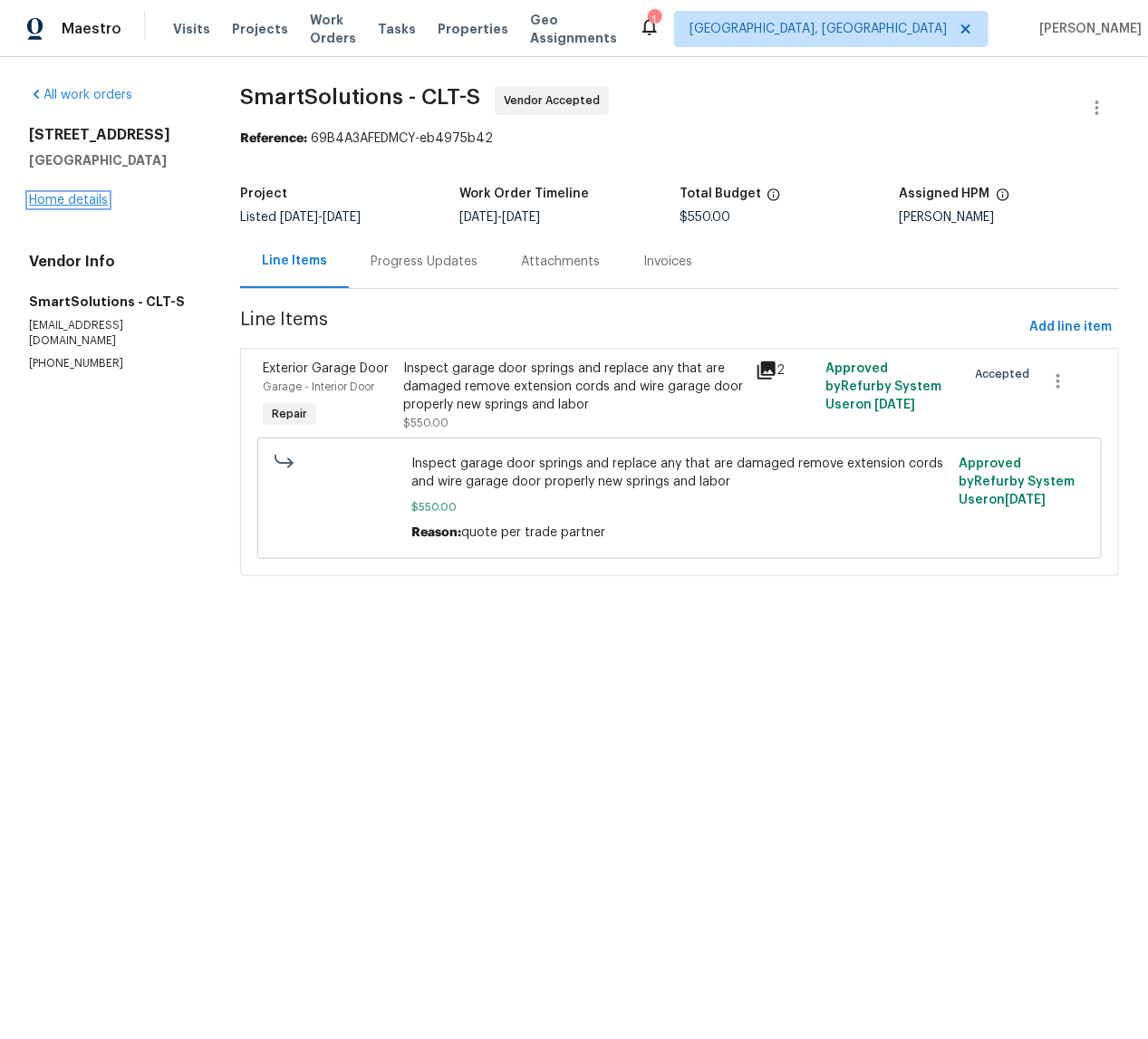 click on "Home details" at bounding box center [68, 200] 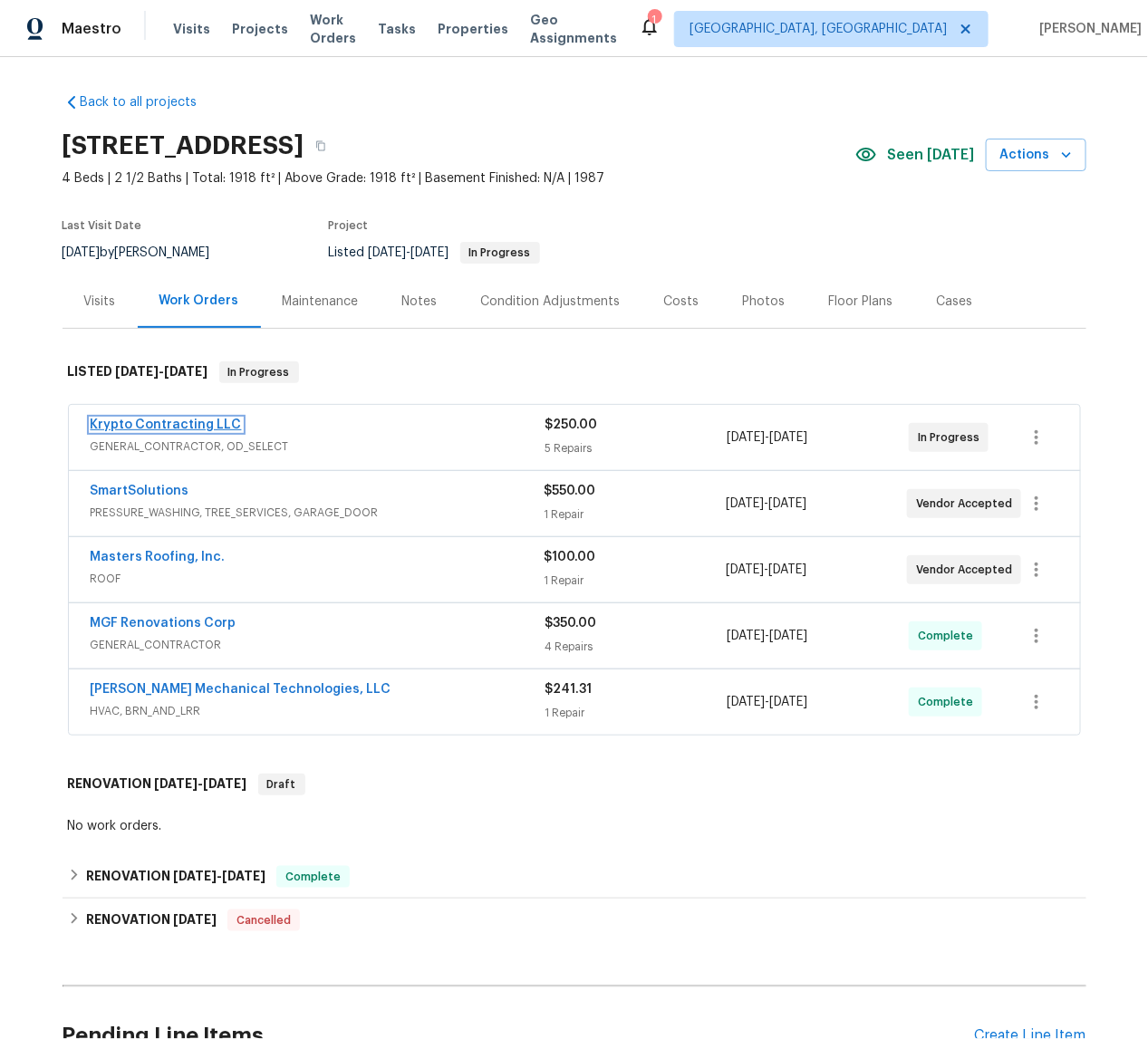 click on "Krypto Contracting LLC" at bounding box center (166, 425) 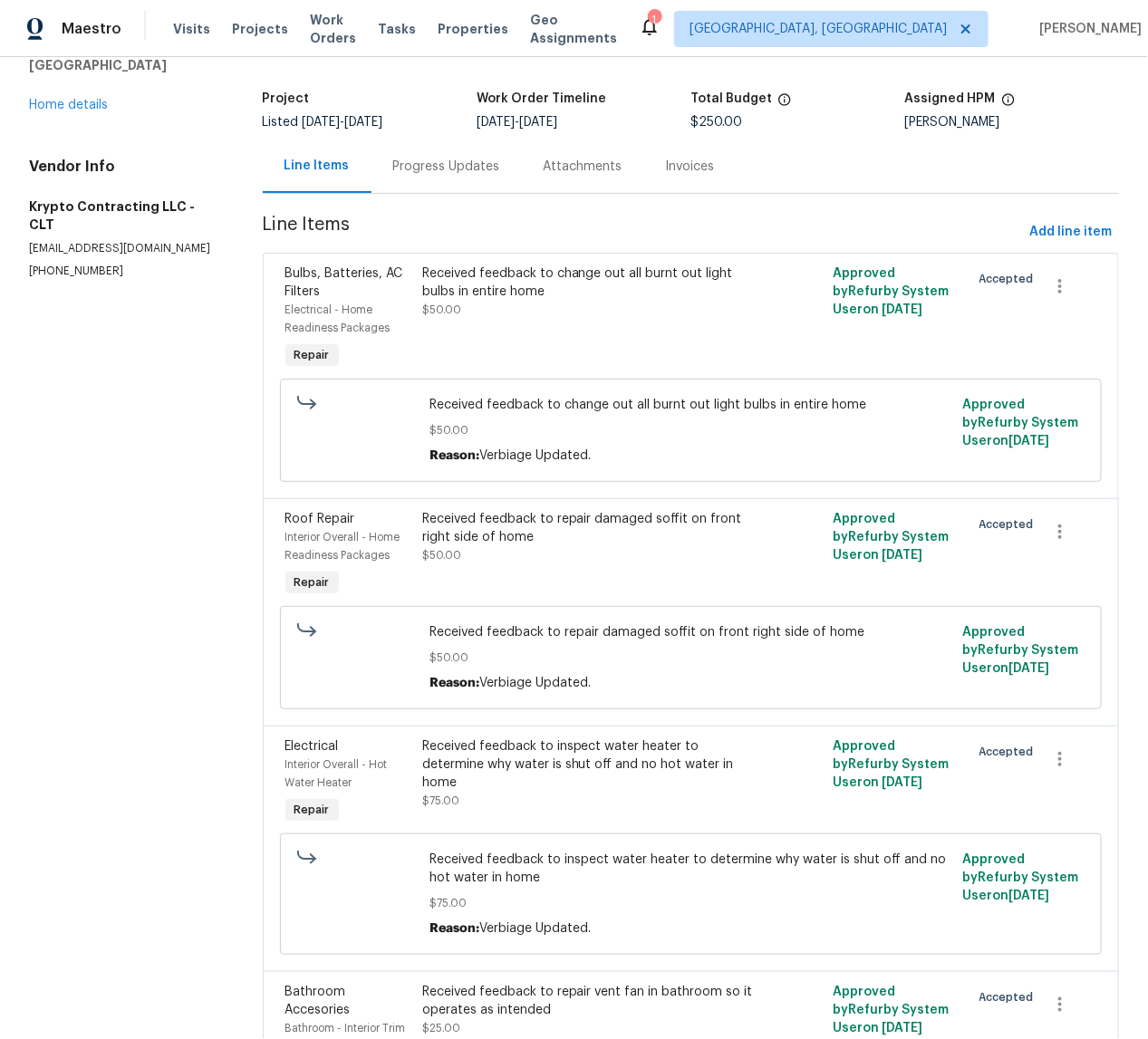 scroll, scrollTop: 0, scrollLeft: 0, axis: both 